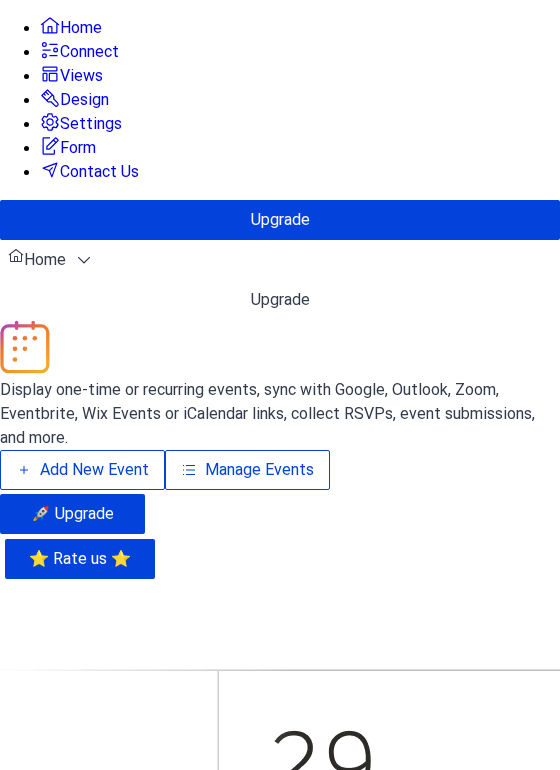 scroll, scrollTop: 0, scrollLeft: 0, axis: both 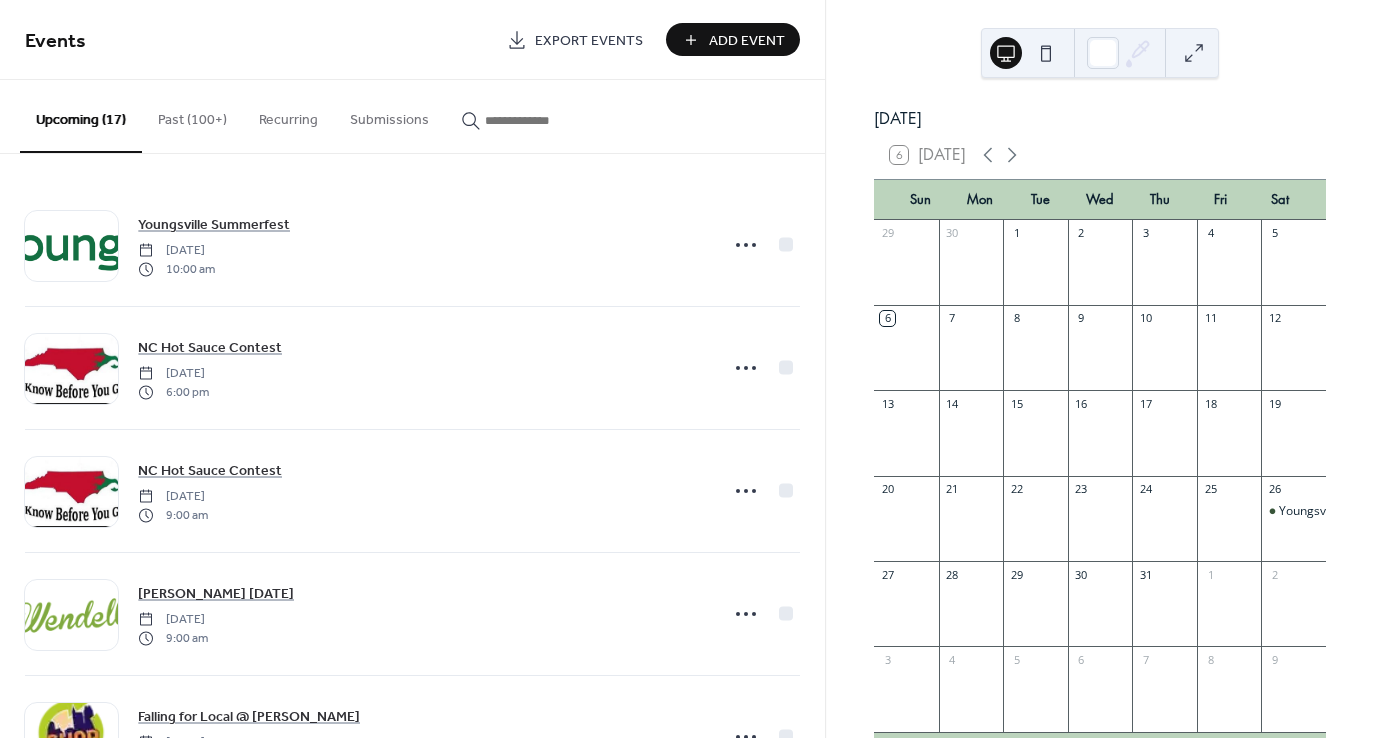 click on "Past  (100+)" at bounding box center (192, 115) 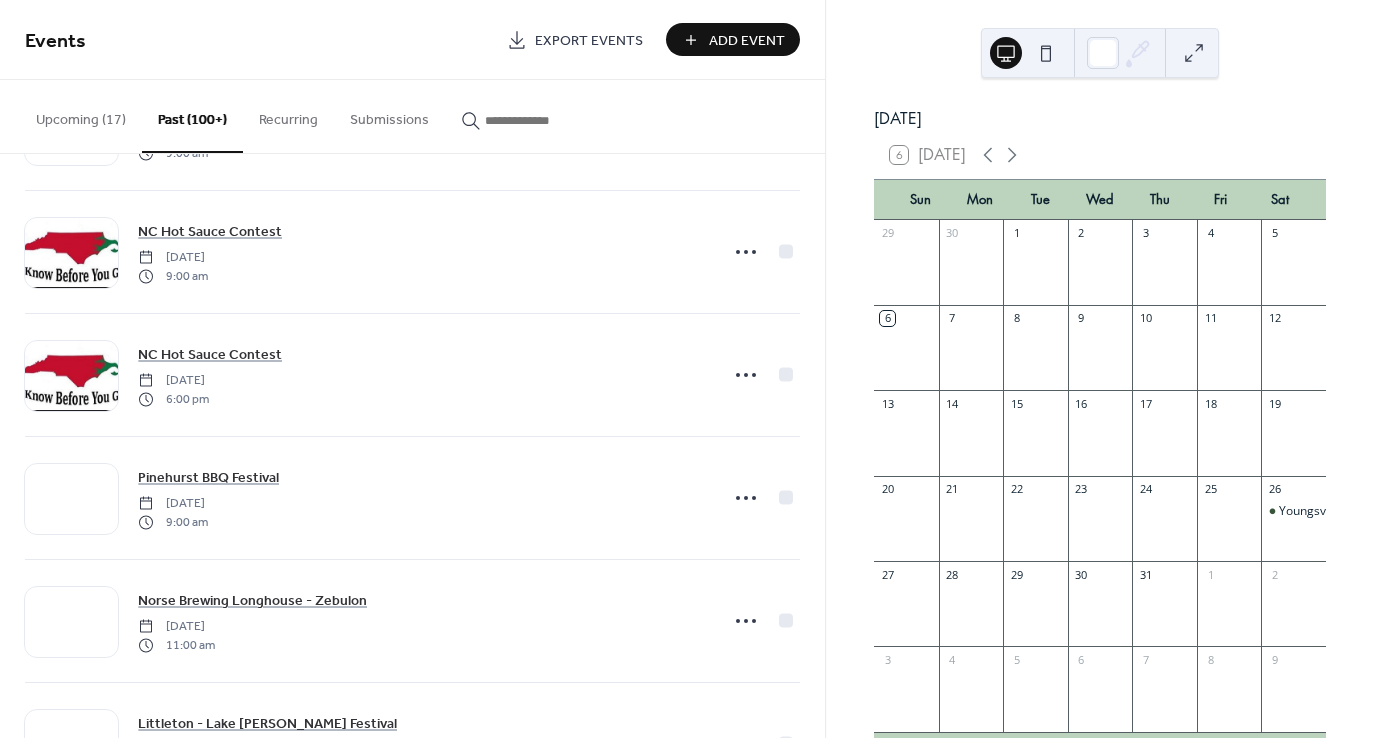 scroll, scrollTop: 5286, scrollLeft: 0, axis: vertical 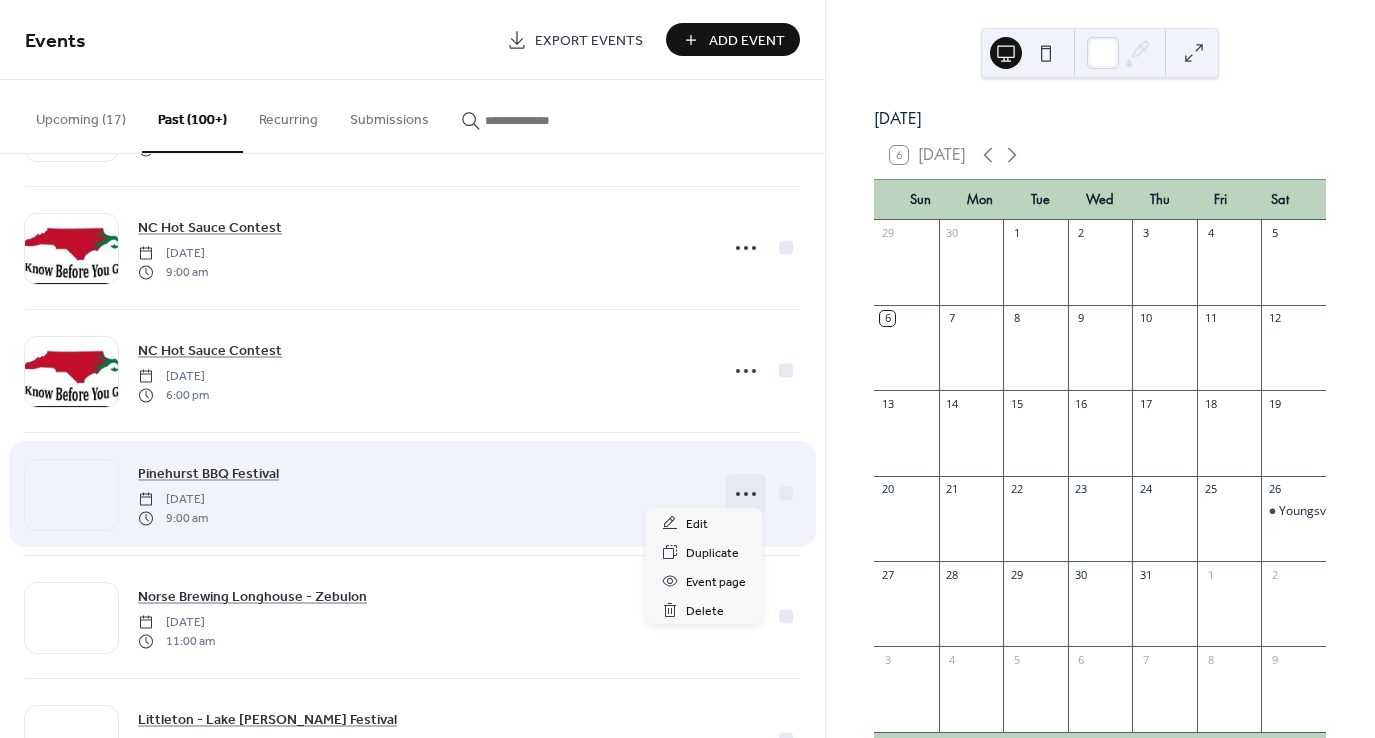 click 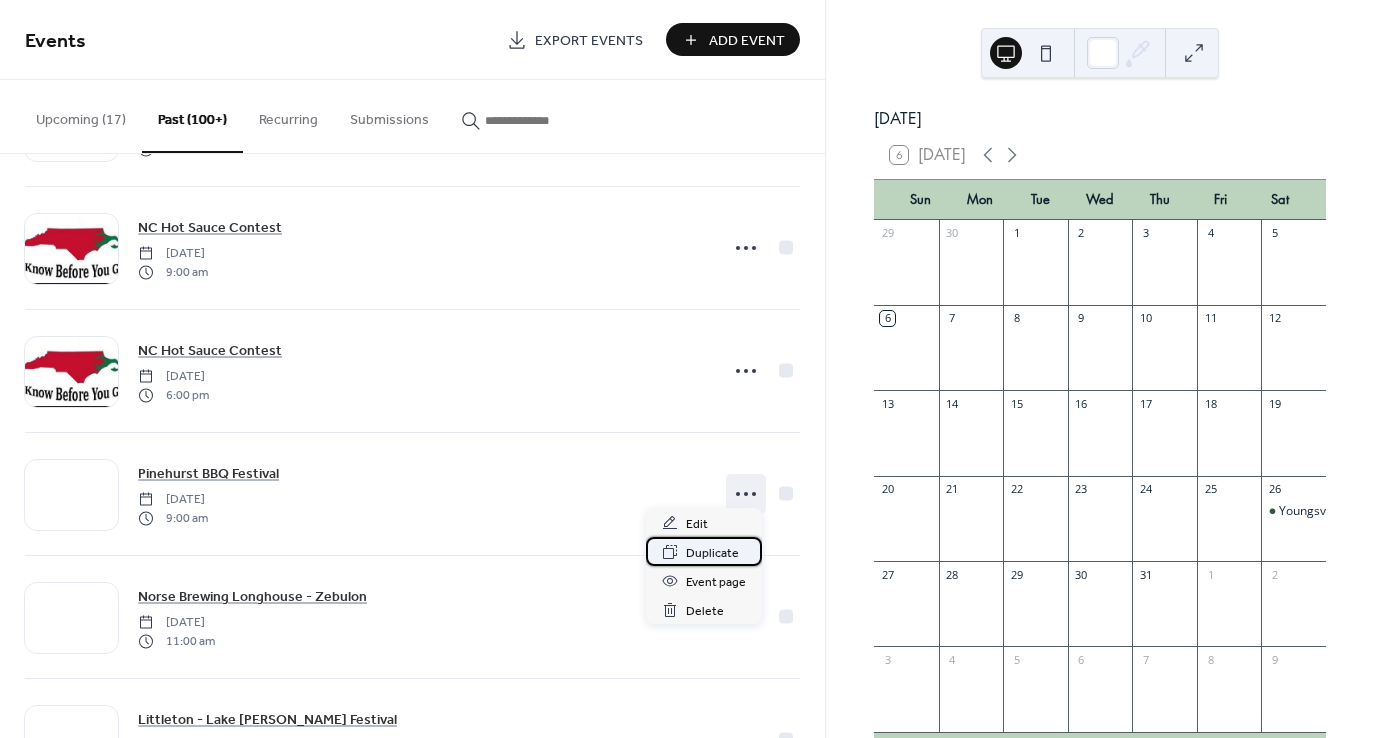 click on "Duplicate" at bounding box center [712, 553] 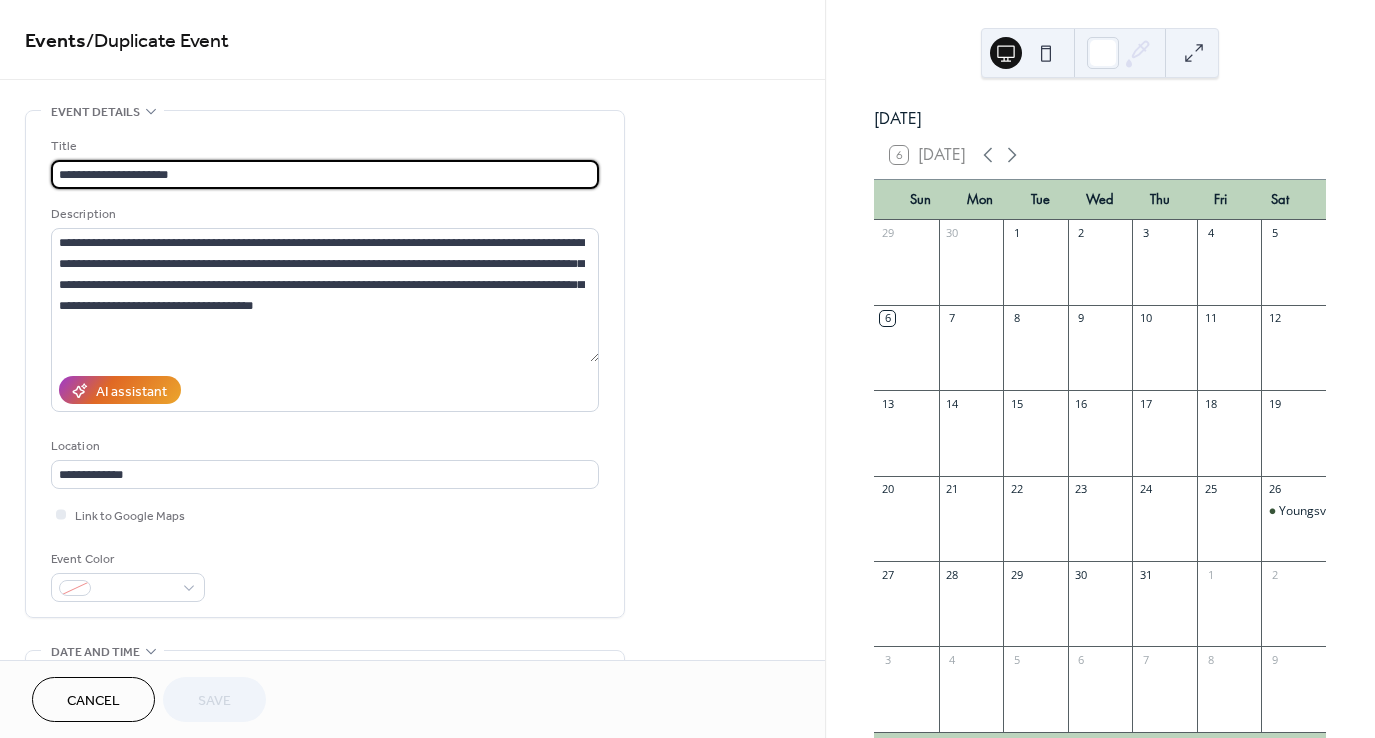 scroll, scrollTop: 1, scrollLeft: 0, axis: vertical 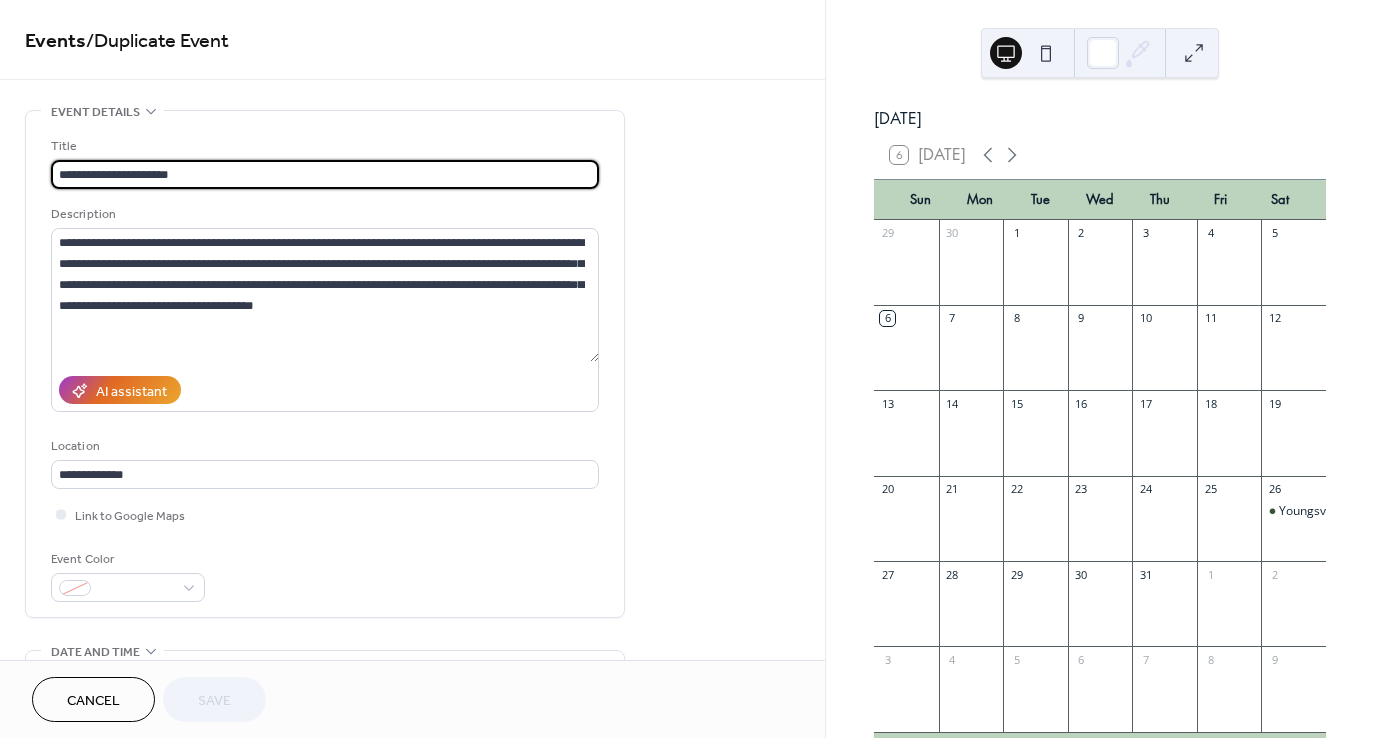 drag, startPoint x: 183, startPoint y: 174, endPoint x: 50, endPoint y: 185, distance: 133.45412 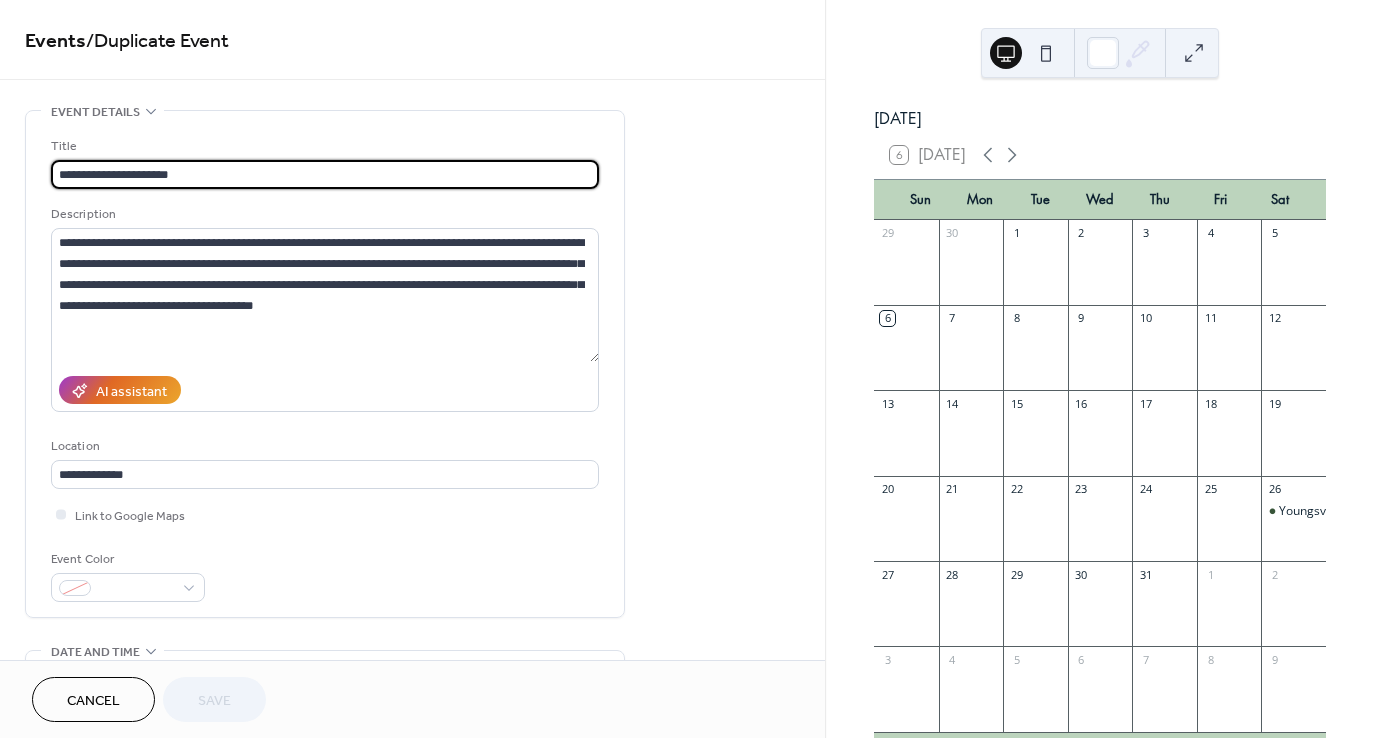 click on "**********" at bounding box center [325, 364] 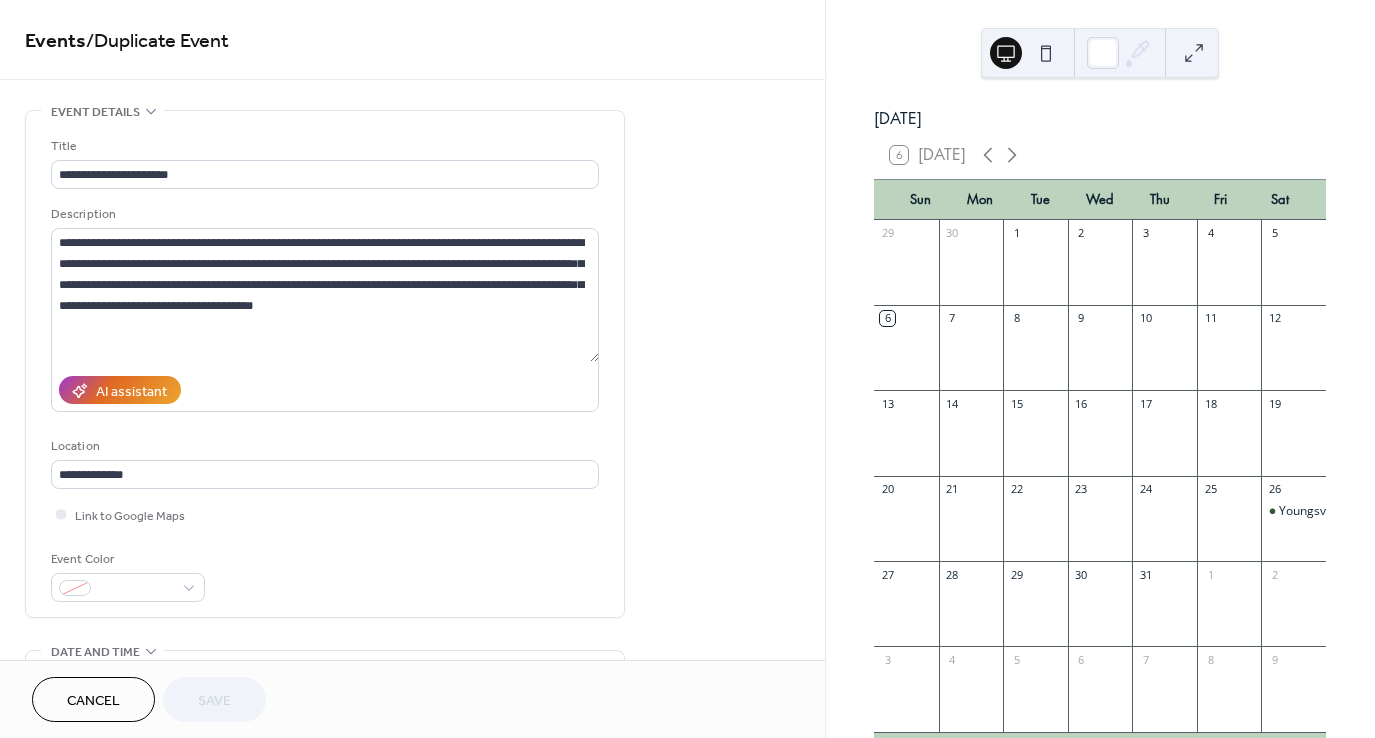 scroll, scrollTop: 0, scrollLeft: 0, axis: both 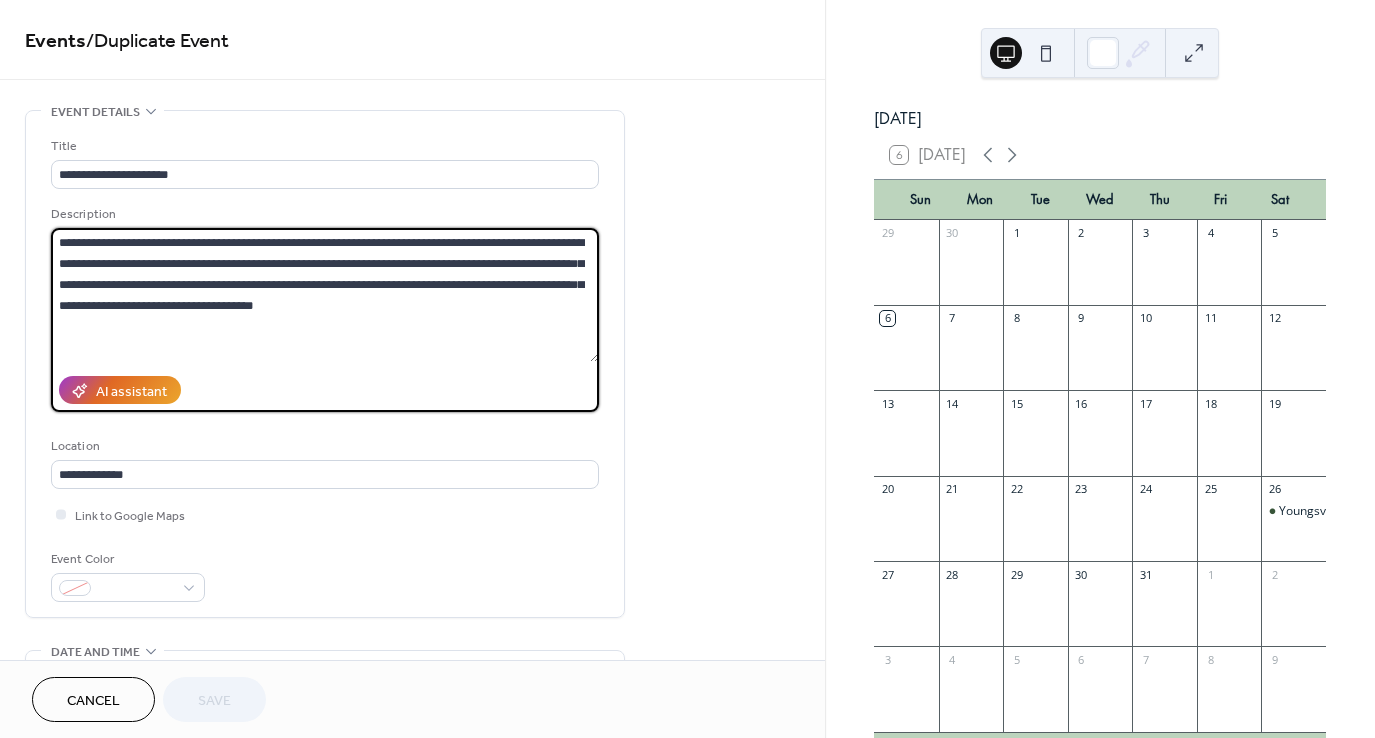 drag, startPoint x: 322, startPoint y: 307, endPoint x: 55, endPoint y: 246, distance: 273.87955 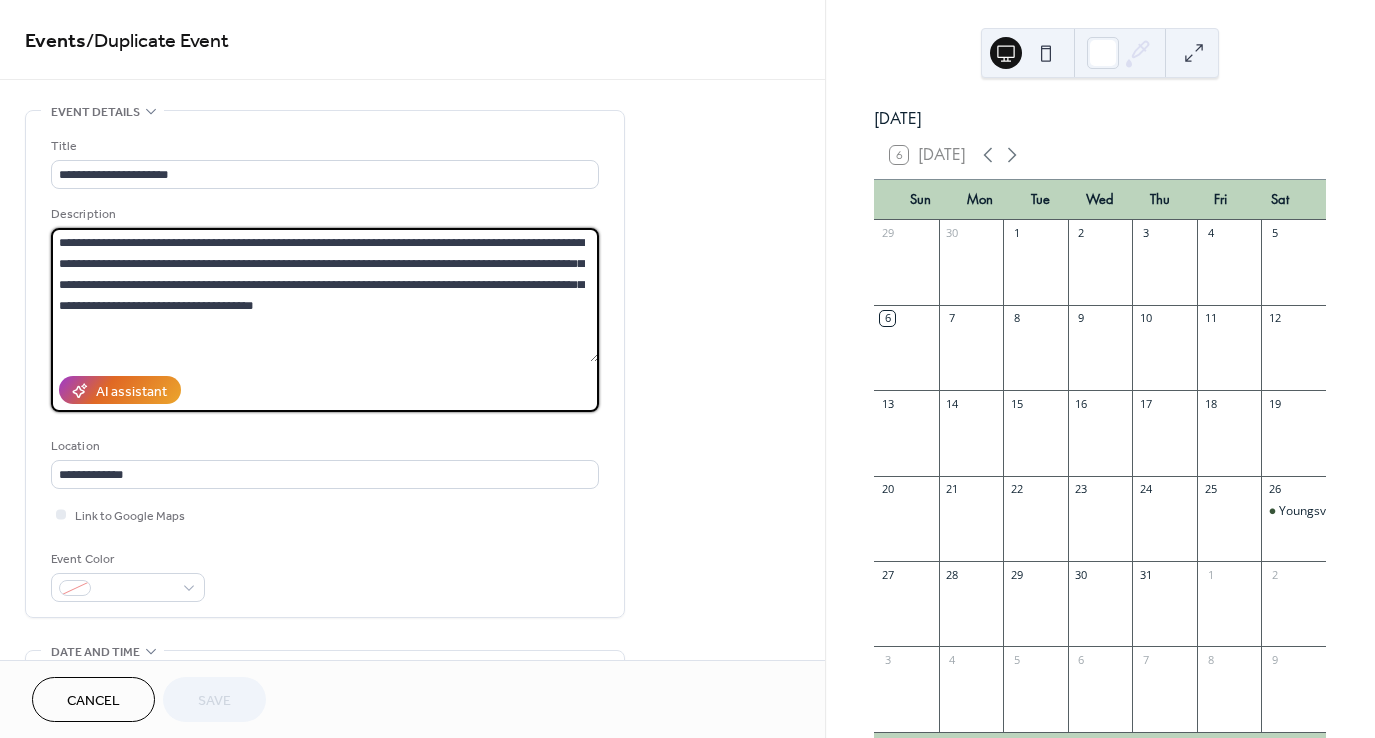 click on "**********" at bounding box center (325, 295) 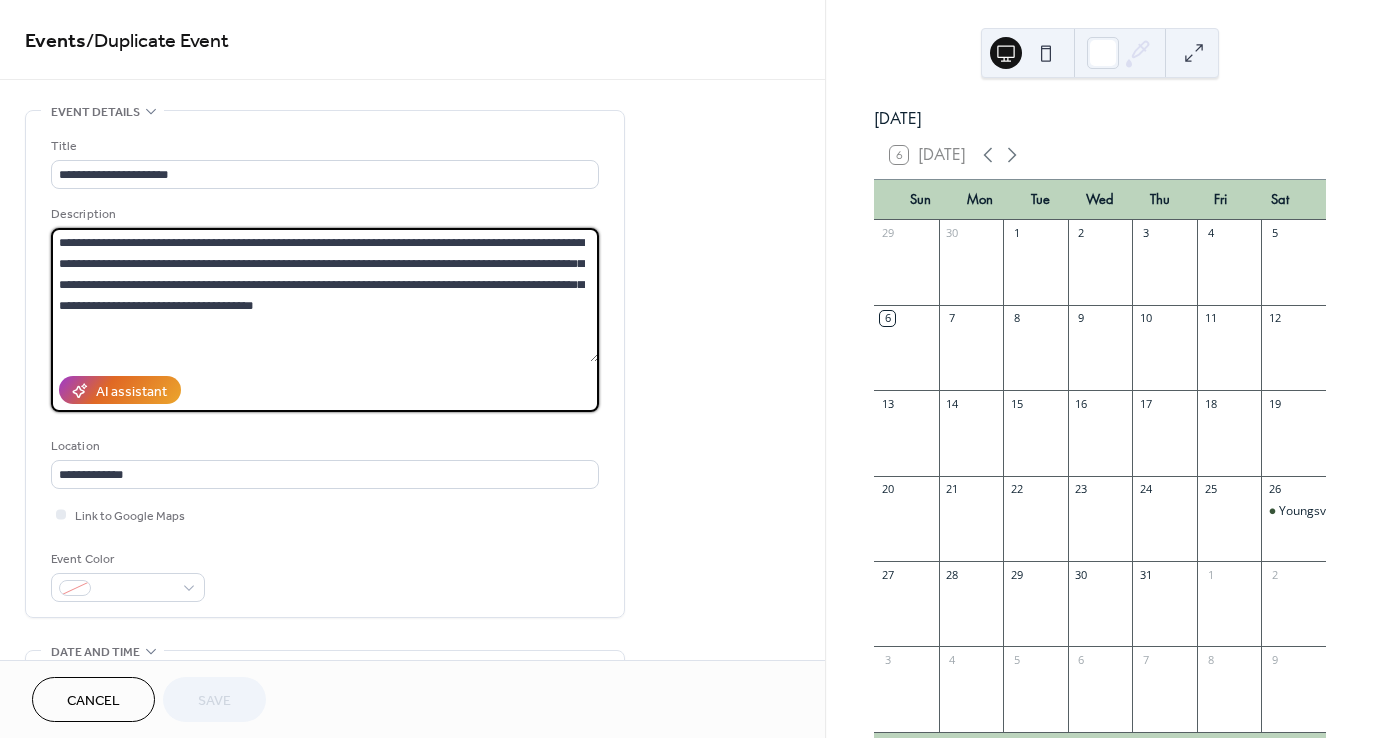 paste 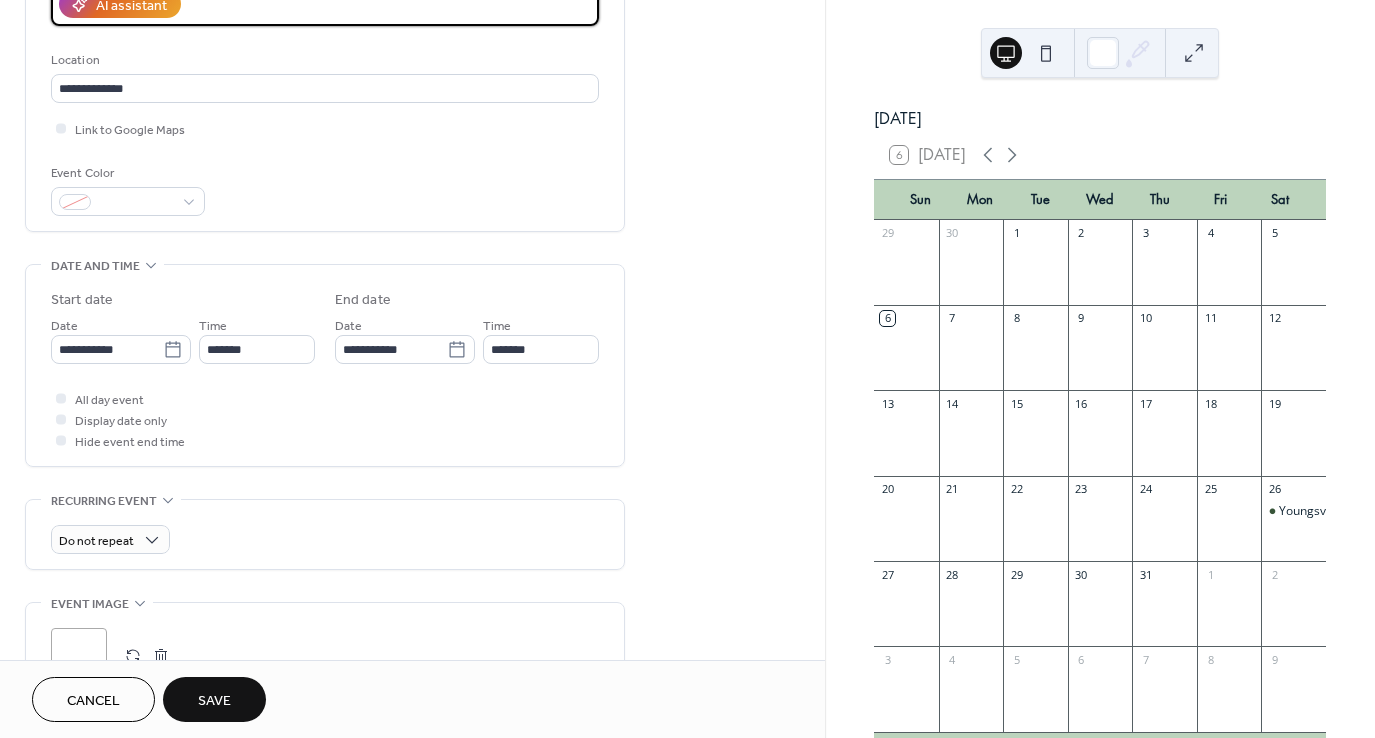 scroll, scrollTop: 400, scrollLeft: 0, axis: vertical 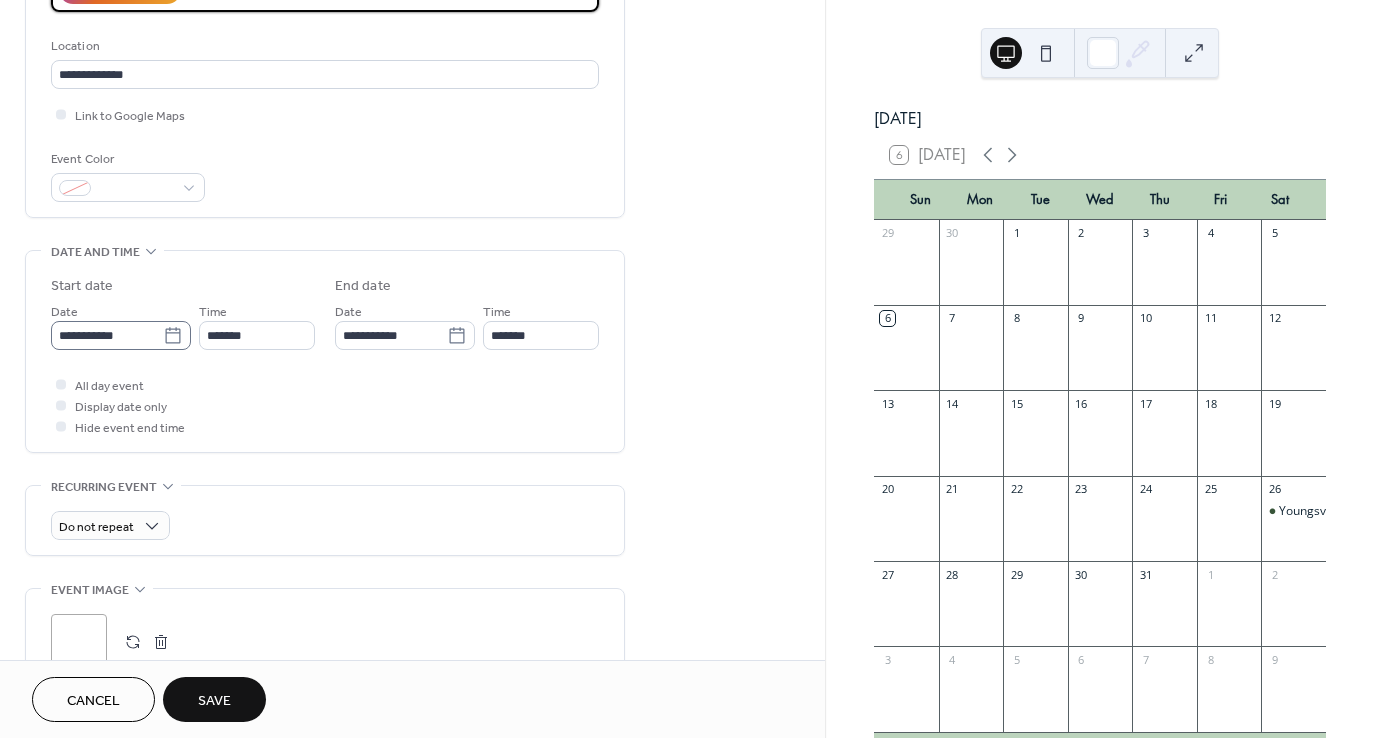 type on "**********" 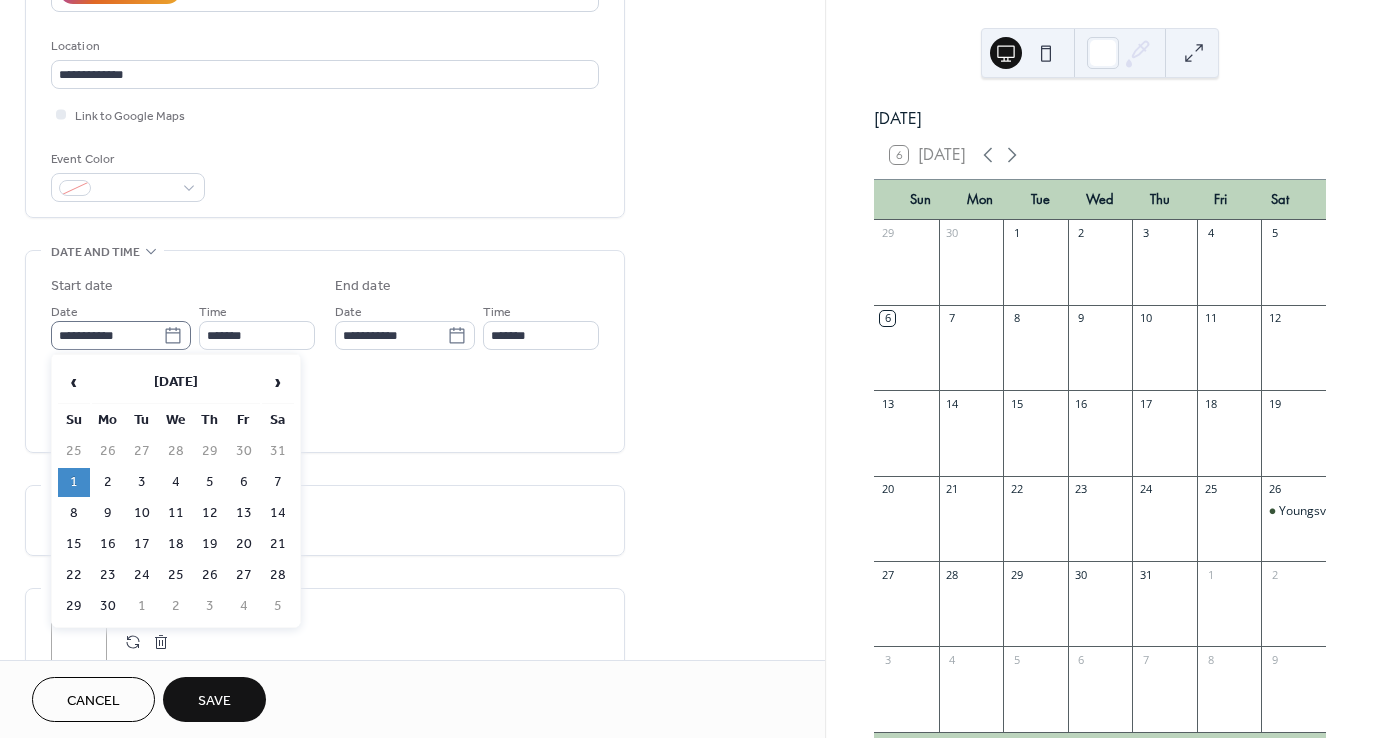 click 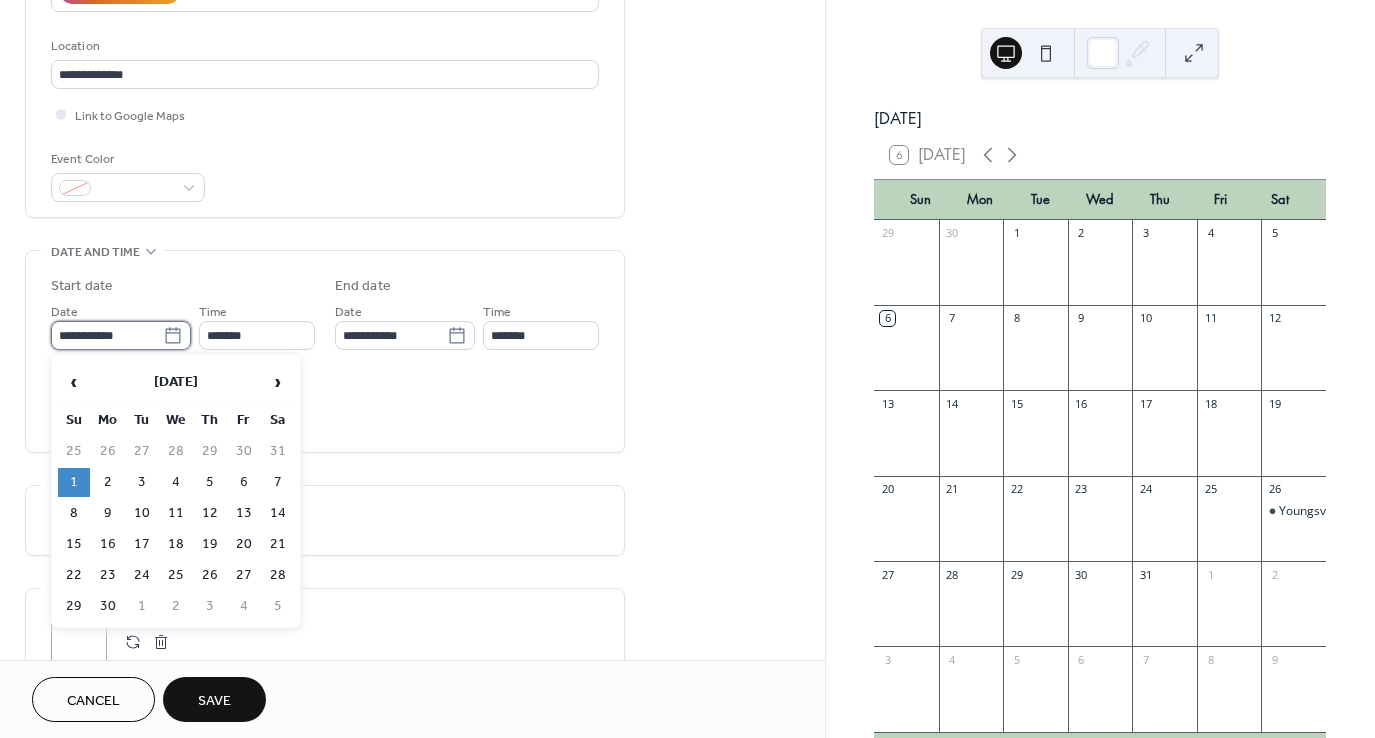 click on "**********" at bounding box center (107, 335) 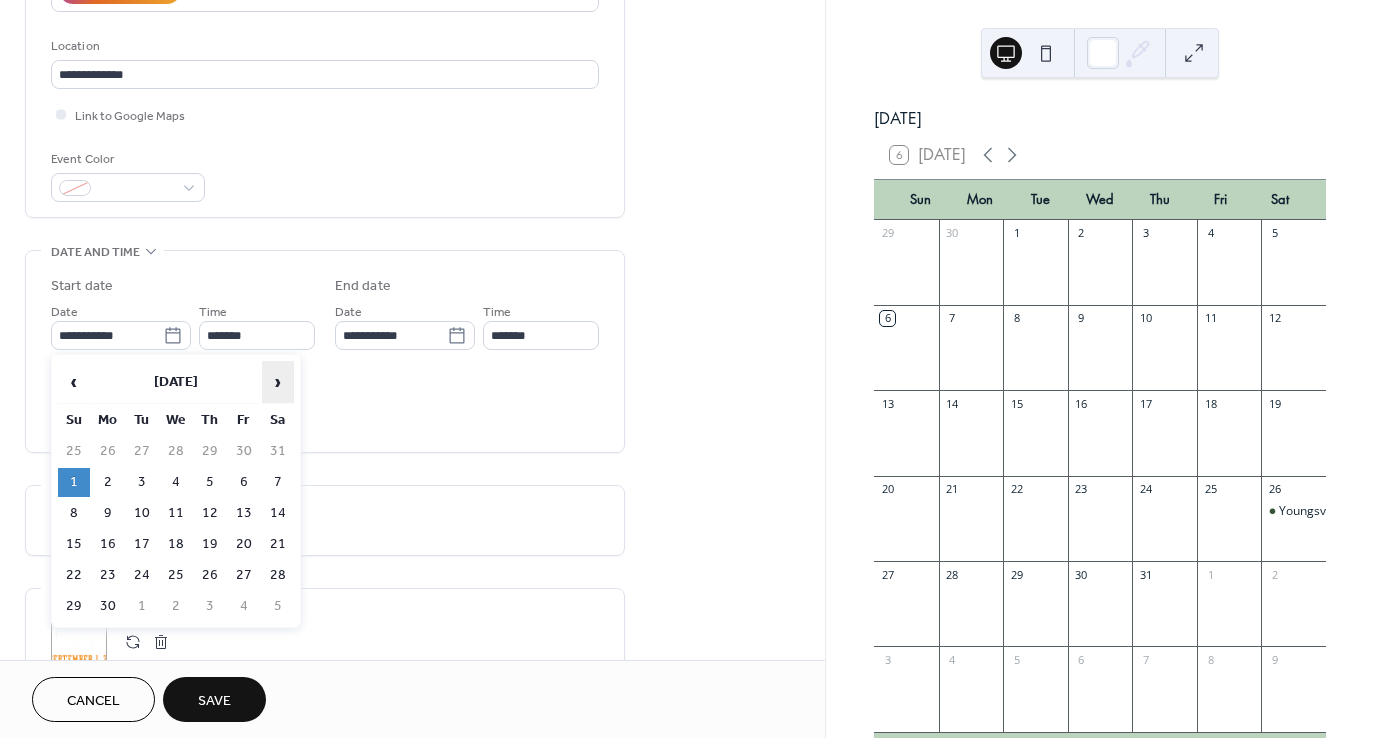 click on "›" at bounding box center [278, 382] 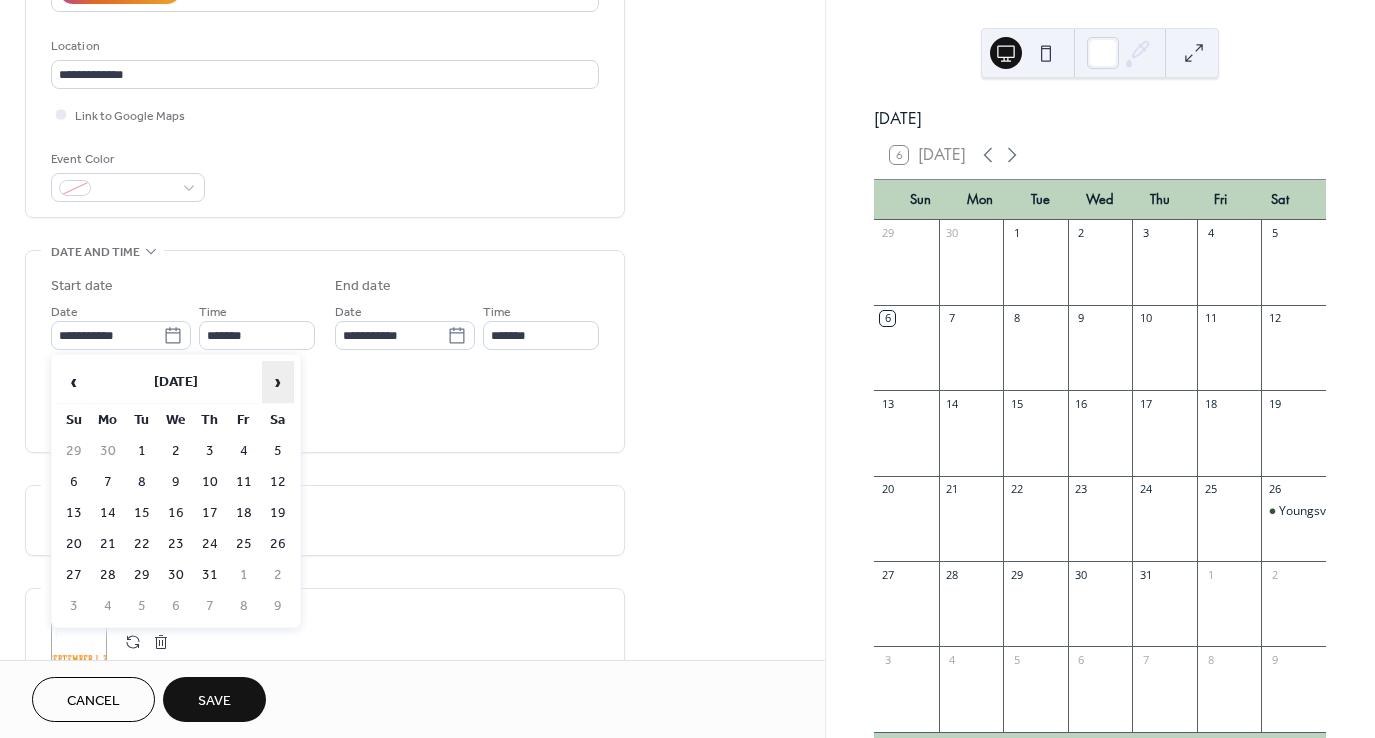 click on "›" at bounding box center [278, 382] 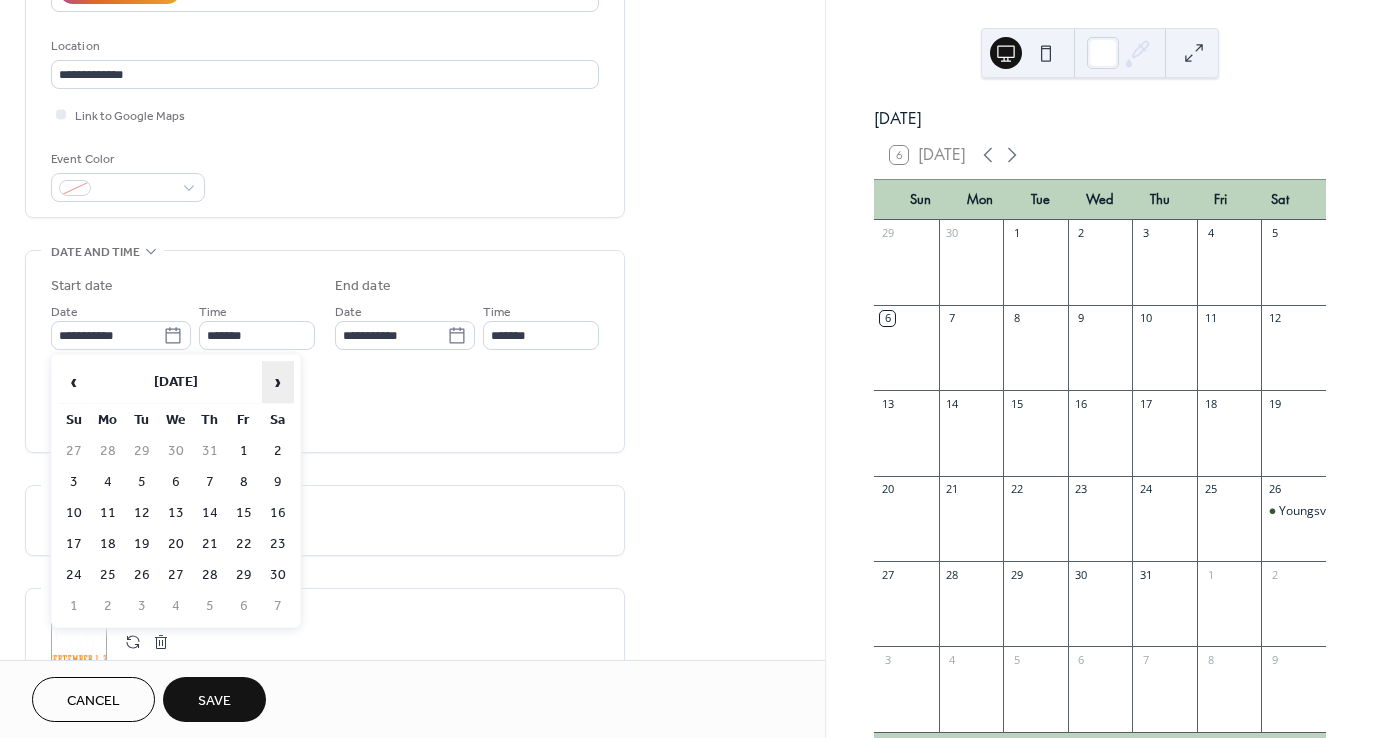 click on "›" at bounding box center (278, 382) 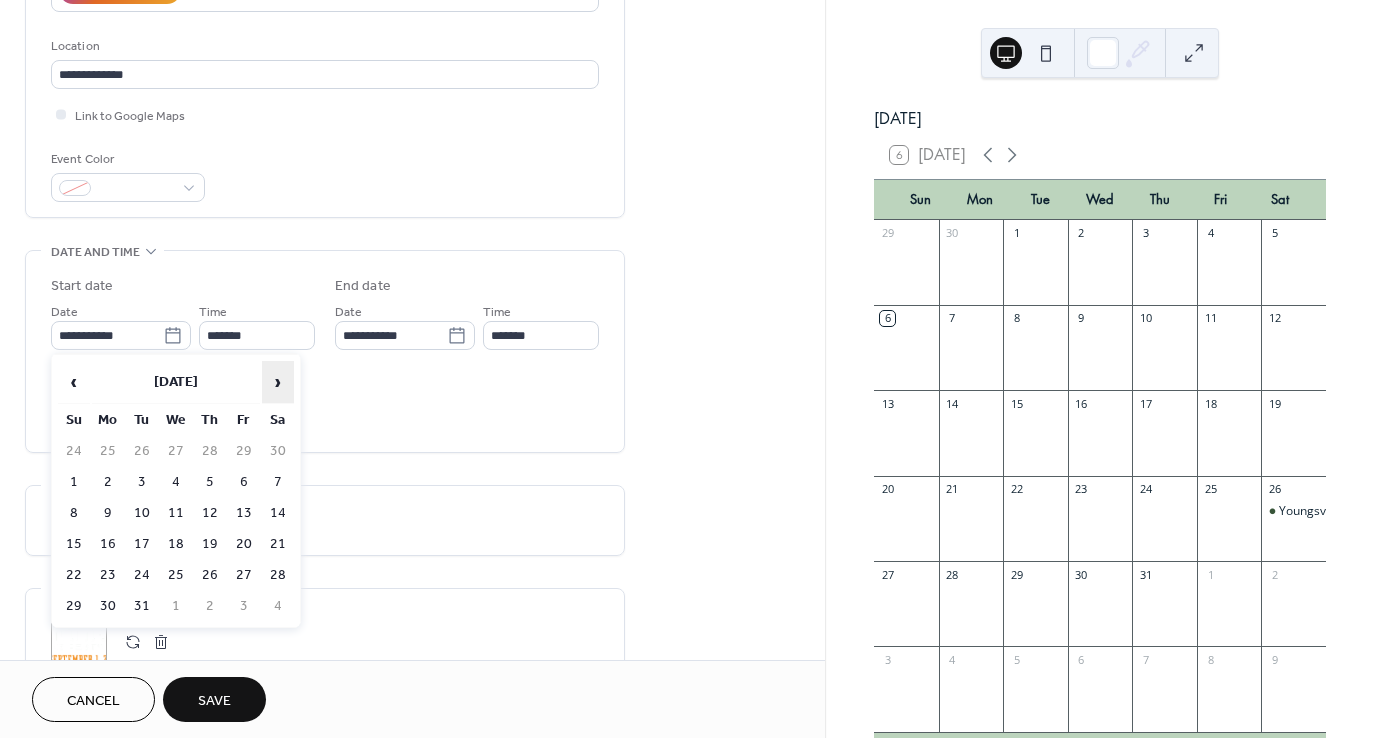 click on "›" at bounding box center [278, 382] 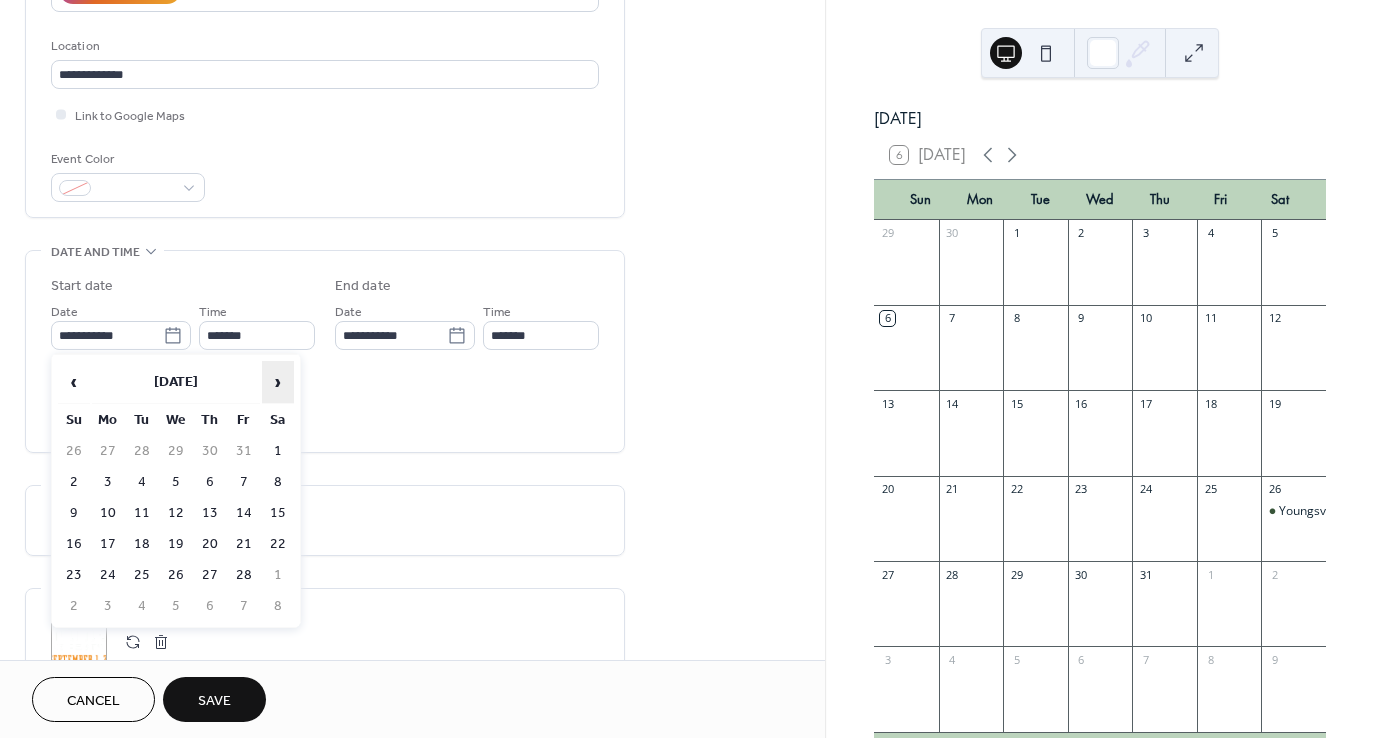 click on "›" at bounding box center (278, 382) 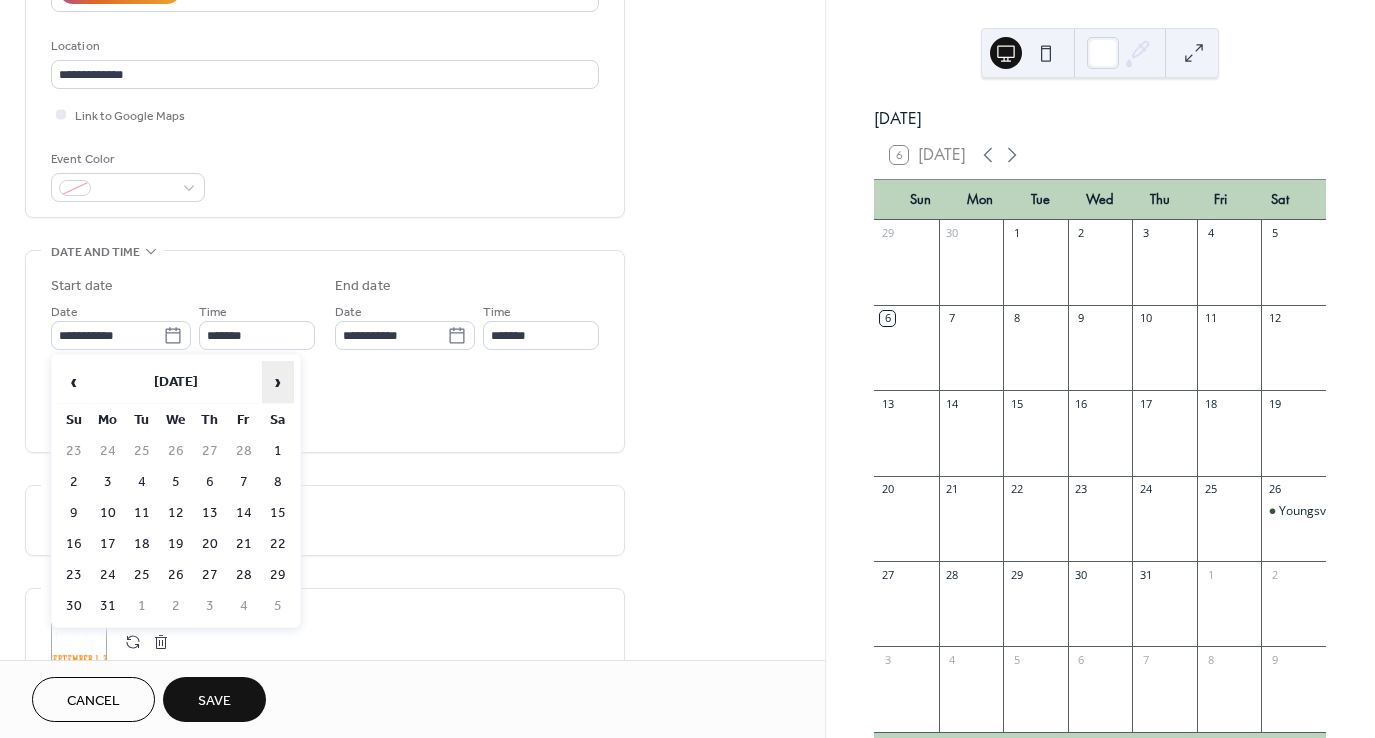 click on "›" at bounding box center (278, 382) 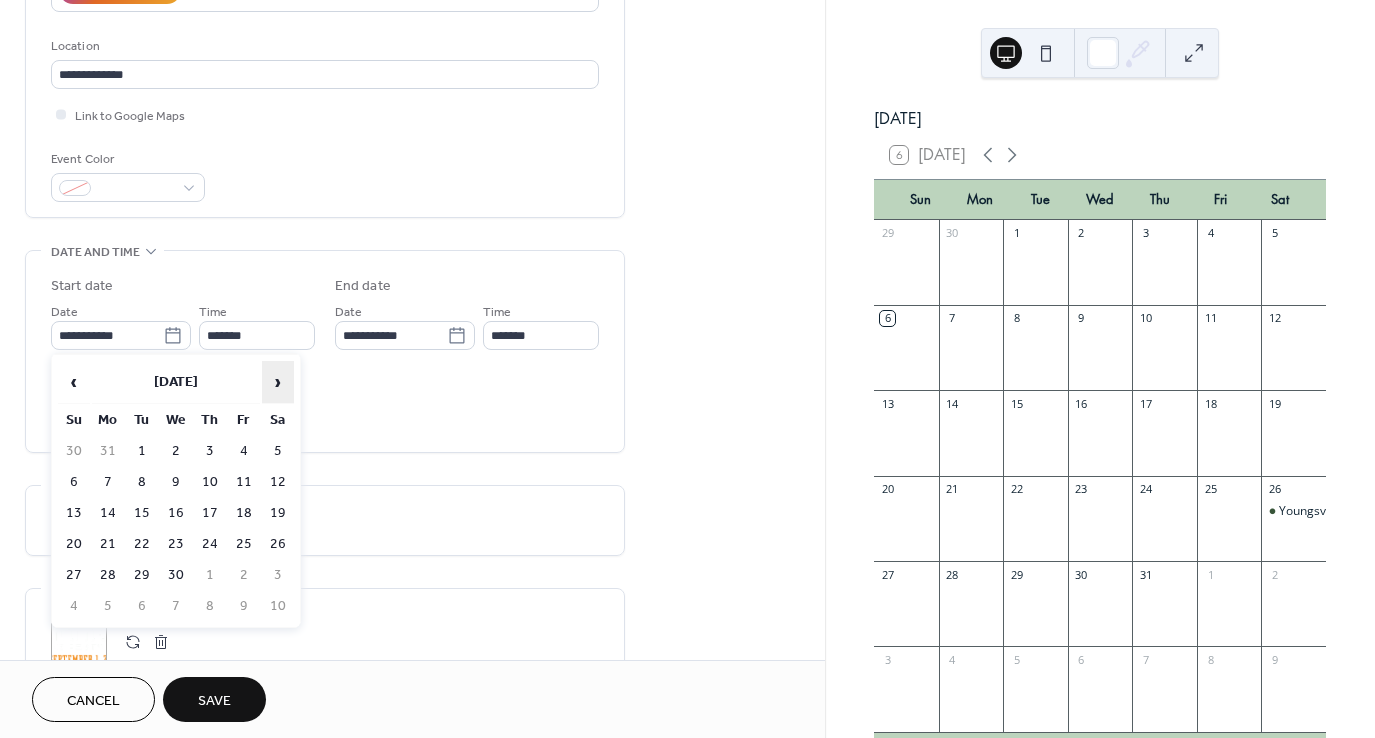click on "›" at bounding box center [278, 382] 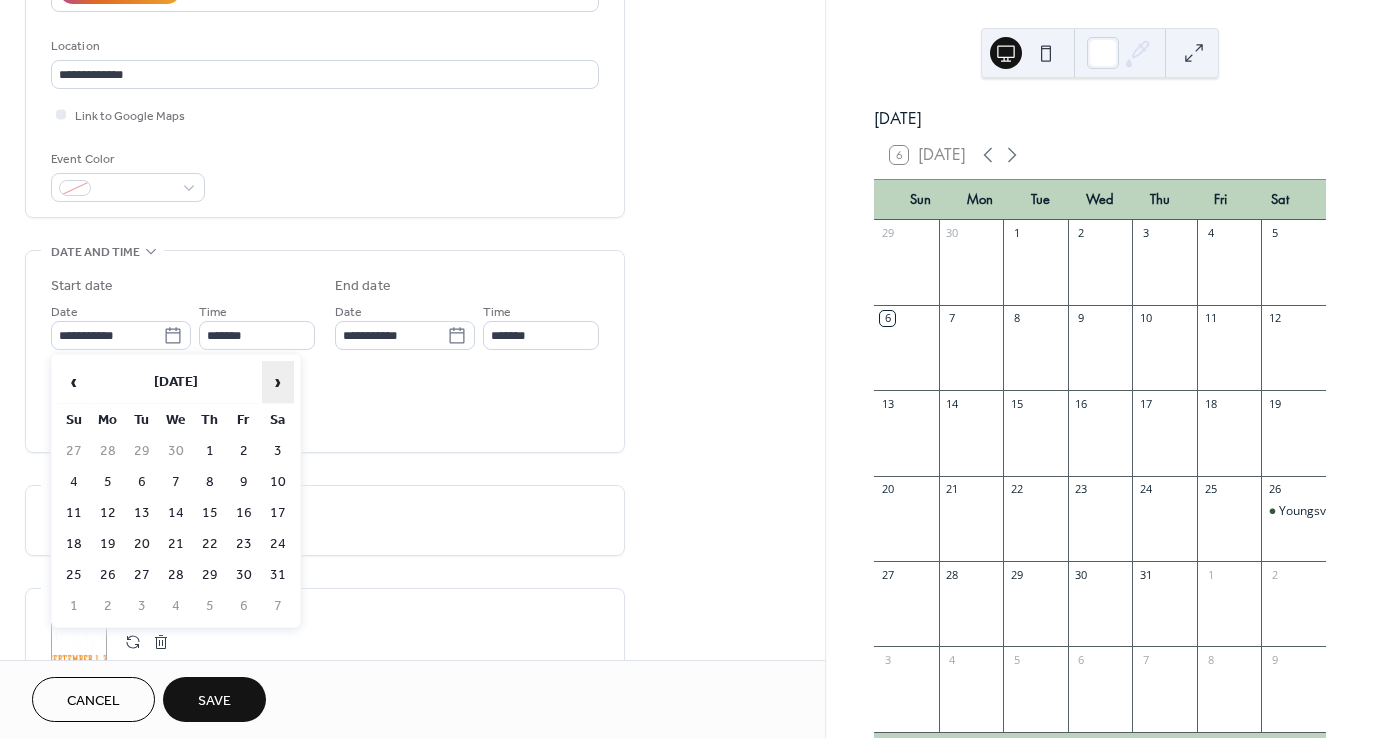 click on "›" at bounding box center (278, 382) 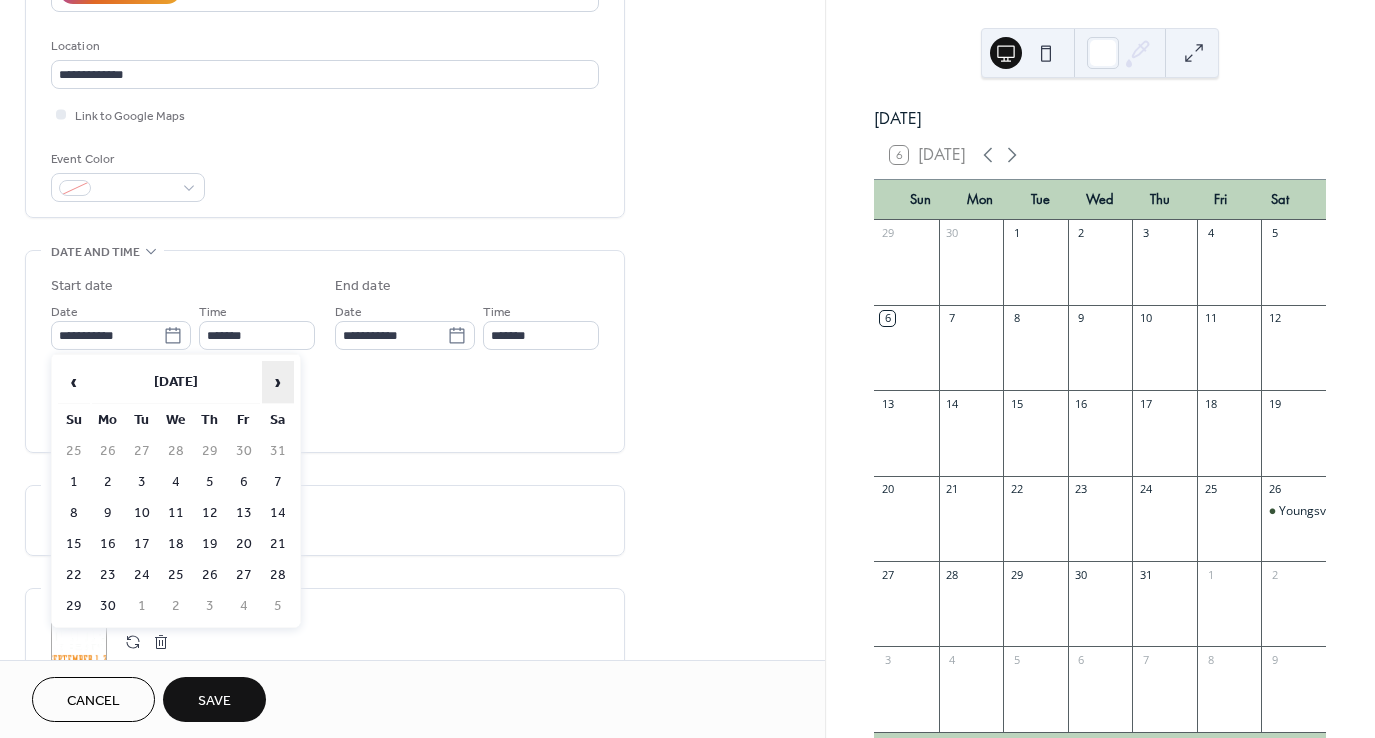 click on "›" at bounding box center [278, 382] 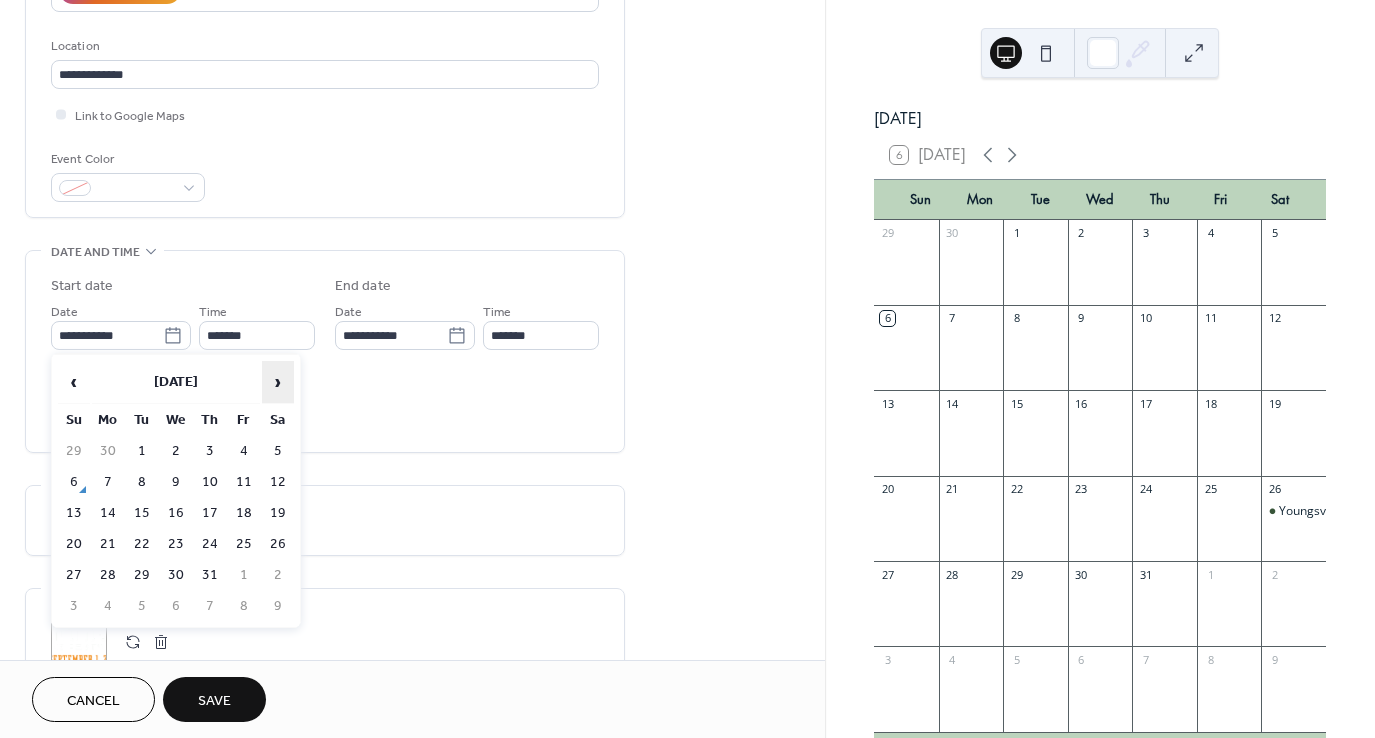 click on "›" at bounding box center (278, 382) 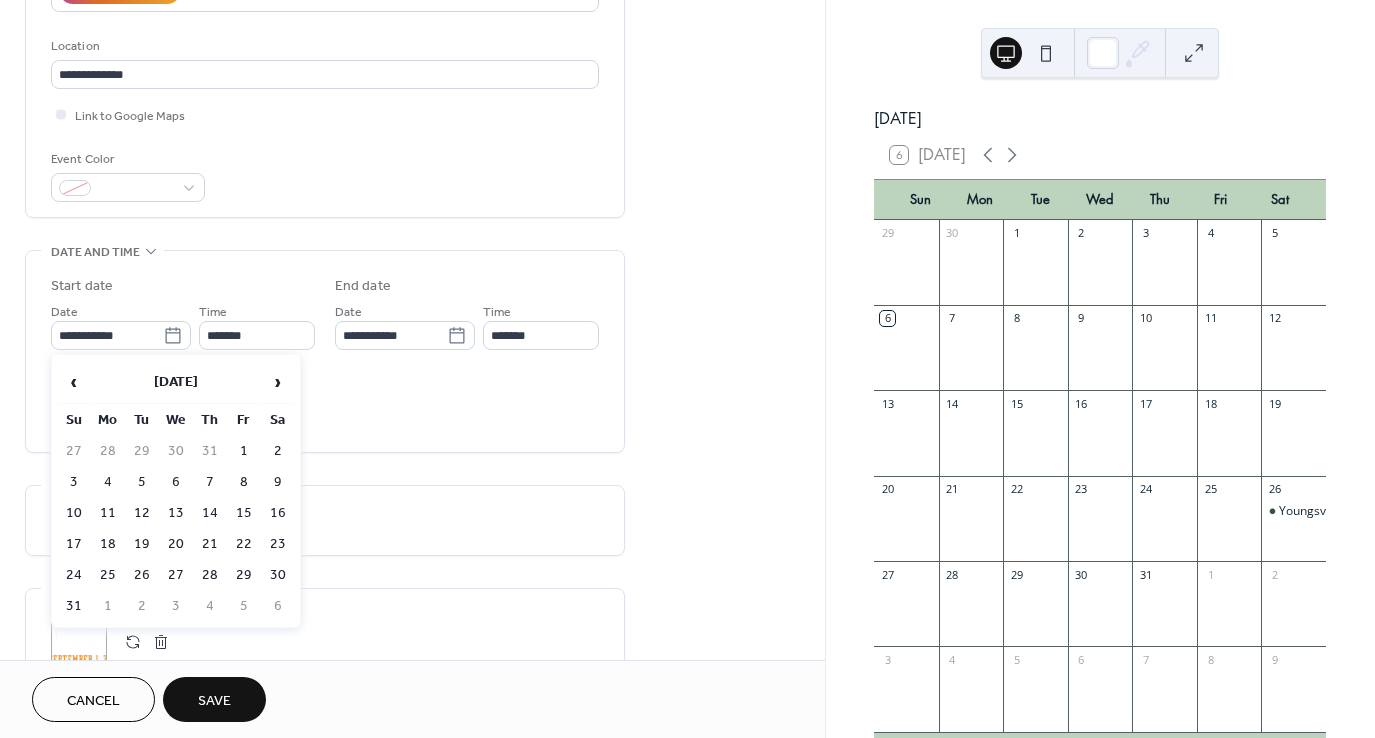 click on "31" at bounding box center (74, 606) 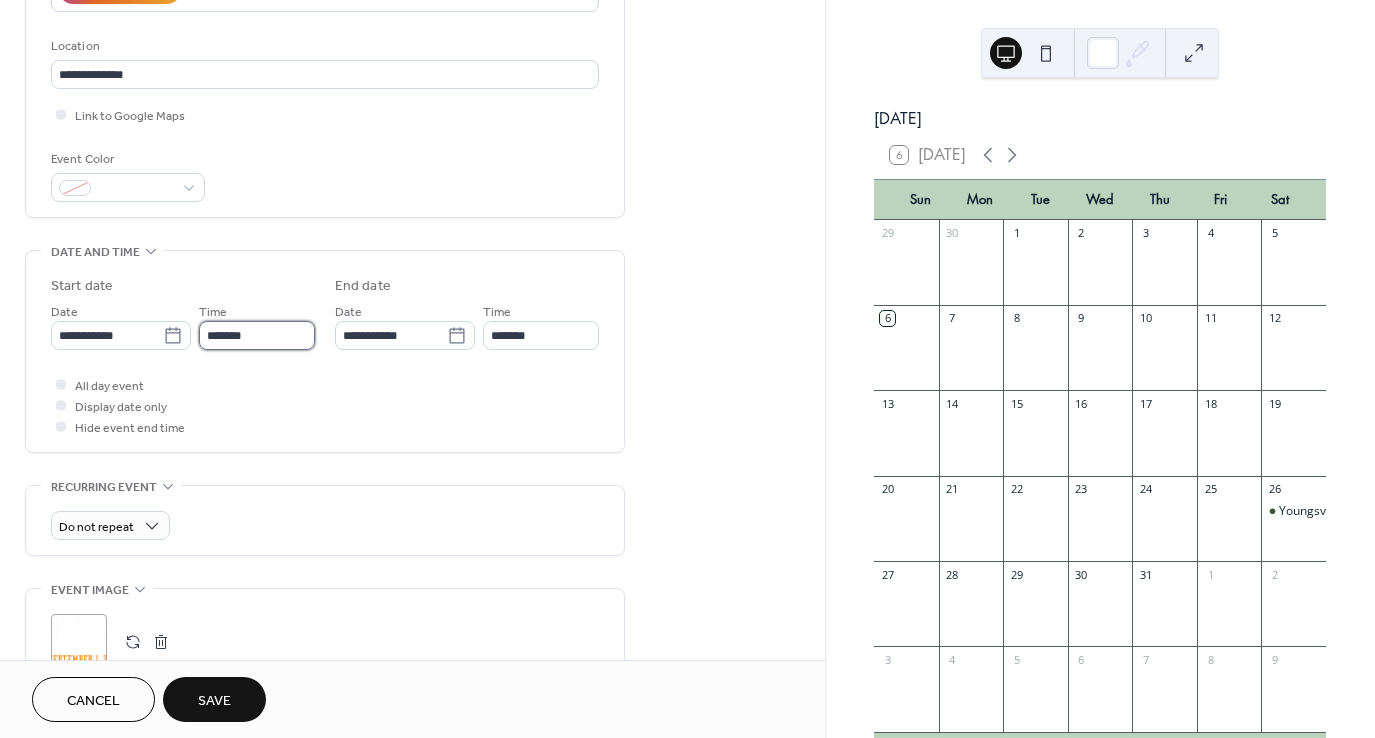 click on "*******" at bounding box center [257, 335] 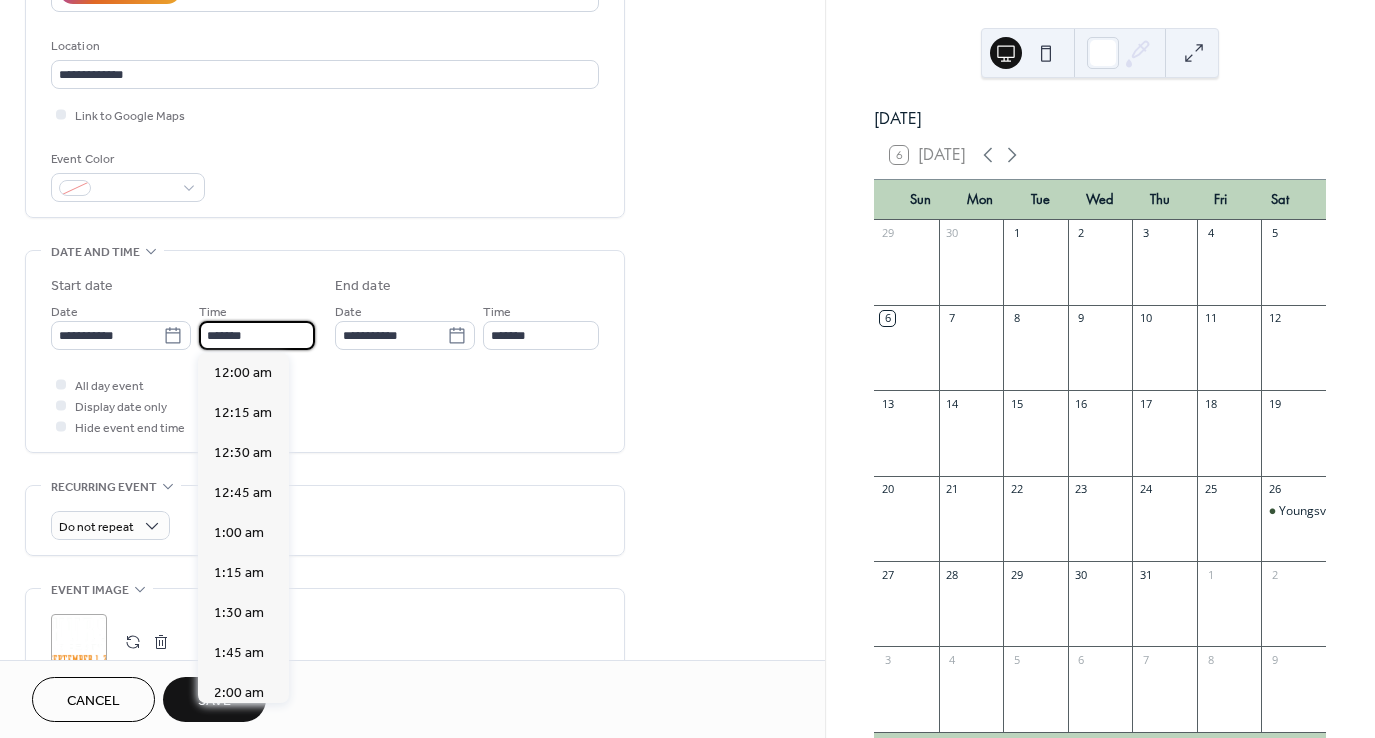 scroll, scrollTop: 1447, scrollLeft: 0, axis: vertical 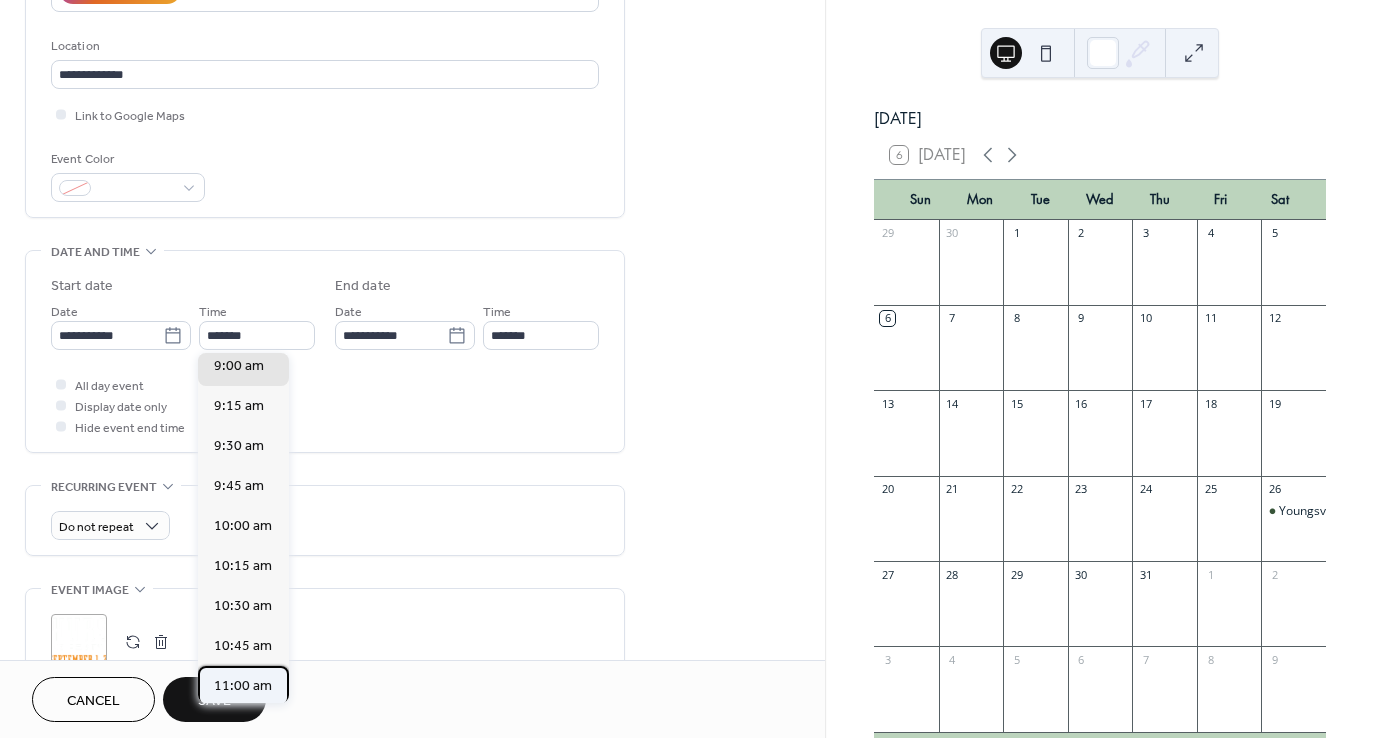 click on "11:00 am" at bounding box center [243, 686] 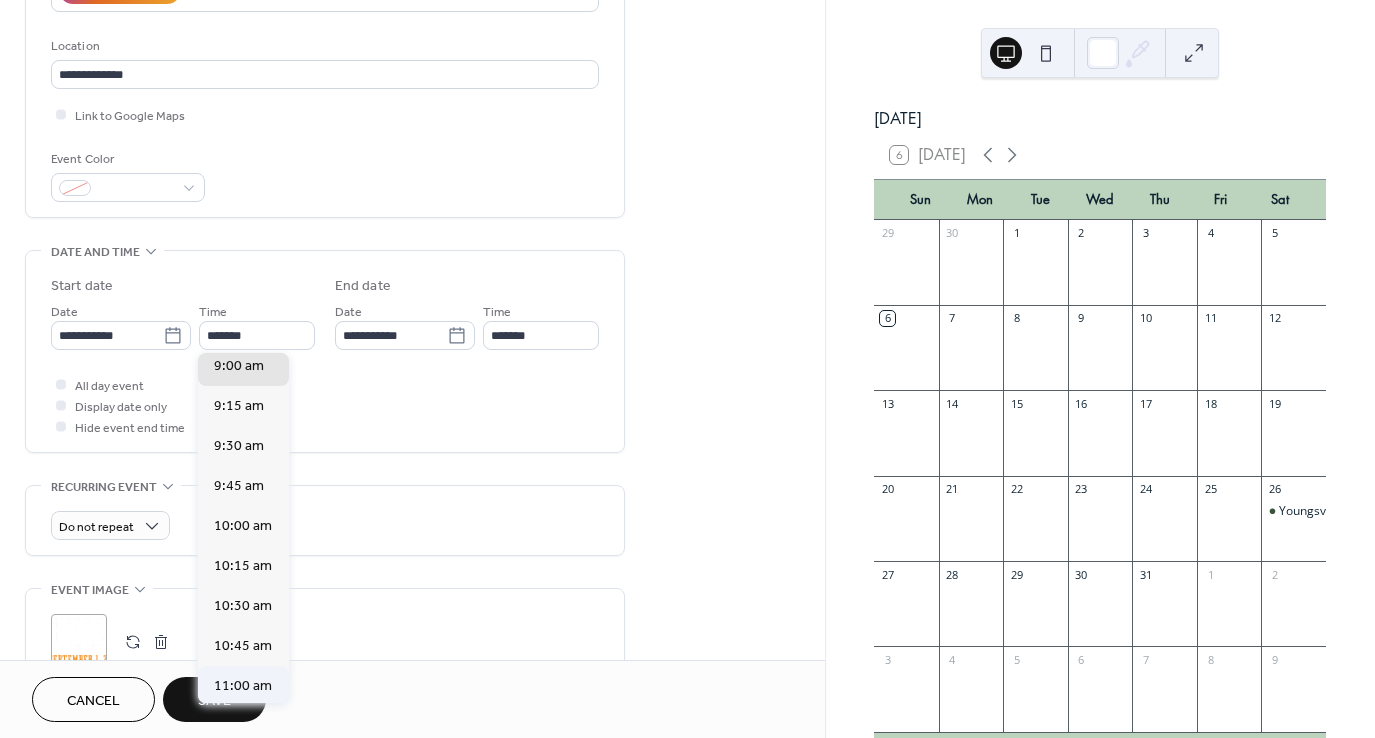 type on "********" 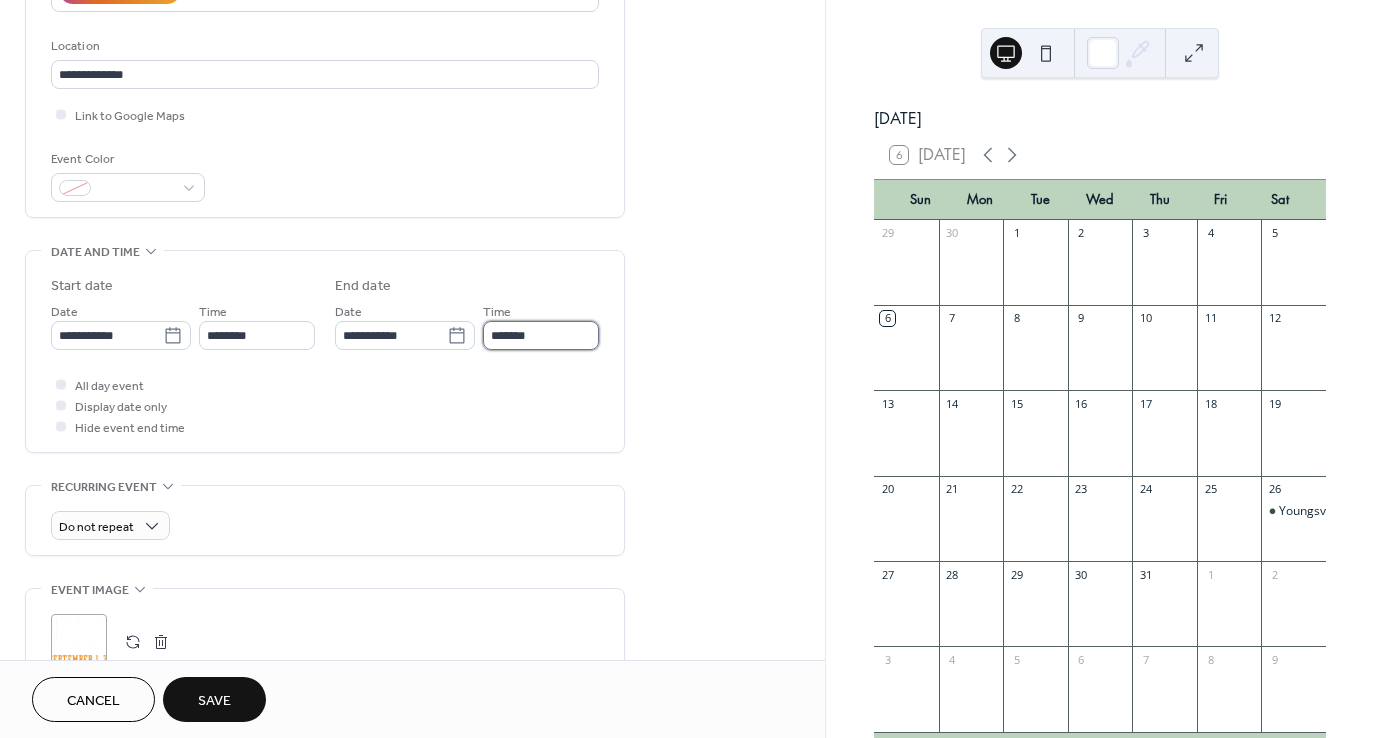 click on "*******" at bounding box center [541, 335] 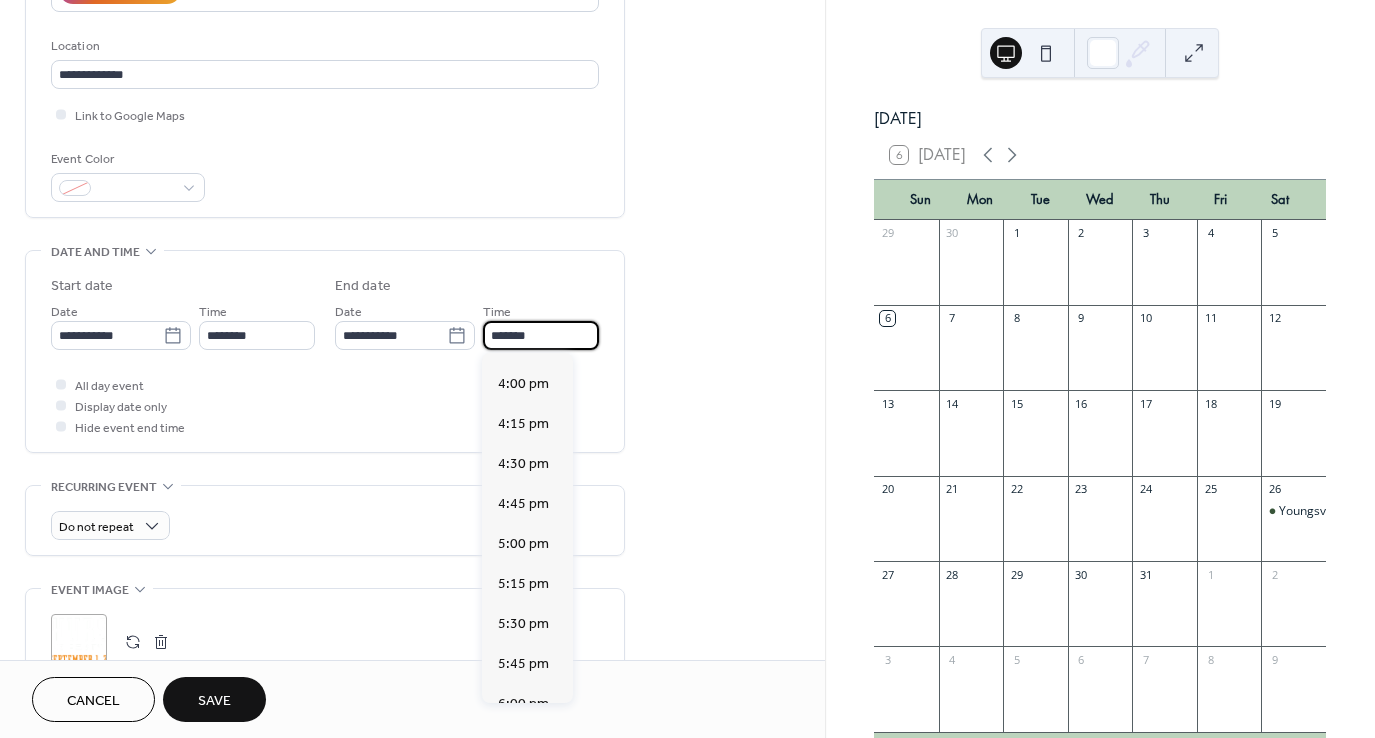 scroll, scrollTop: 746, scrollLeft: 0, axis: vertical 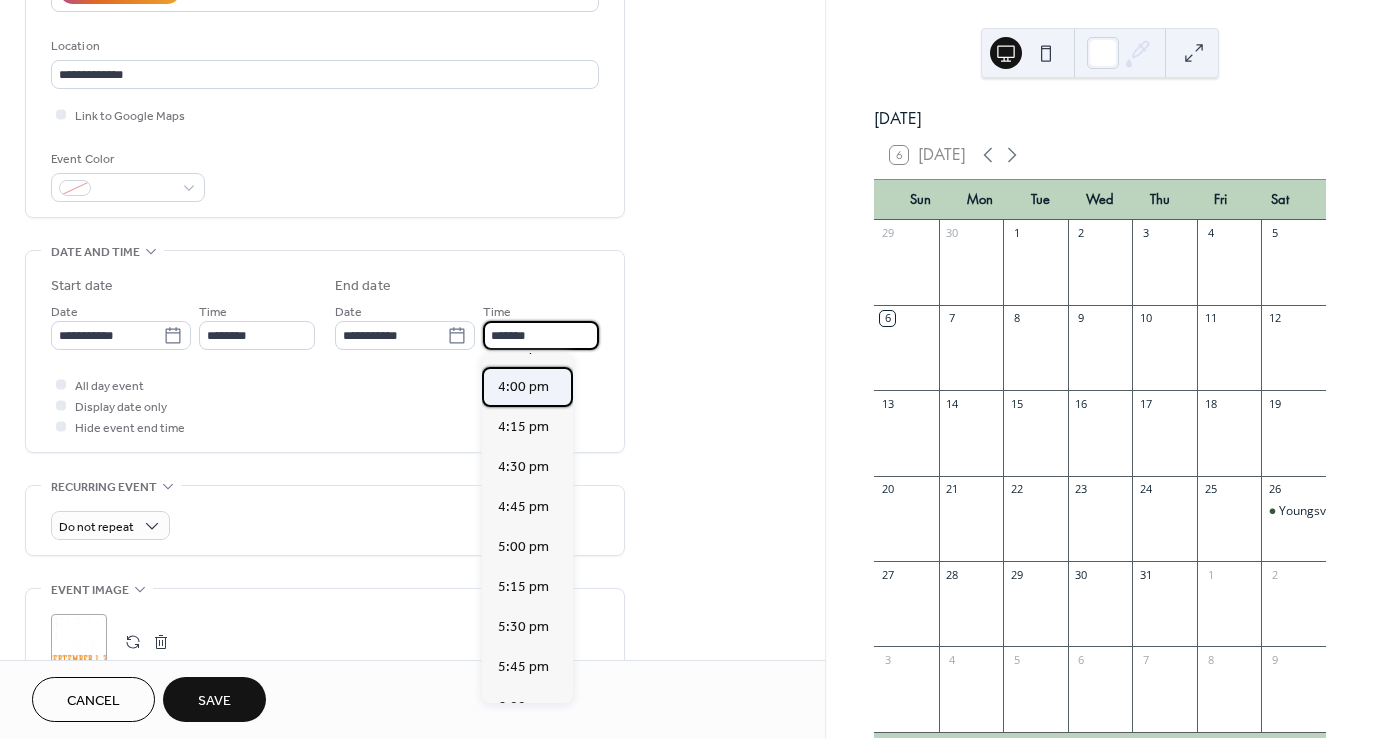 click on "4:00 pm" at bounding box center (523, 387) 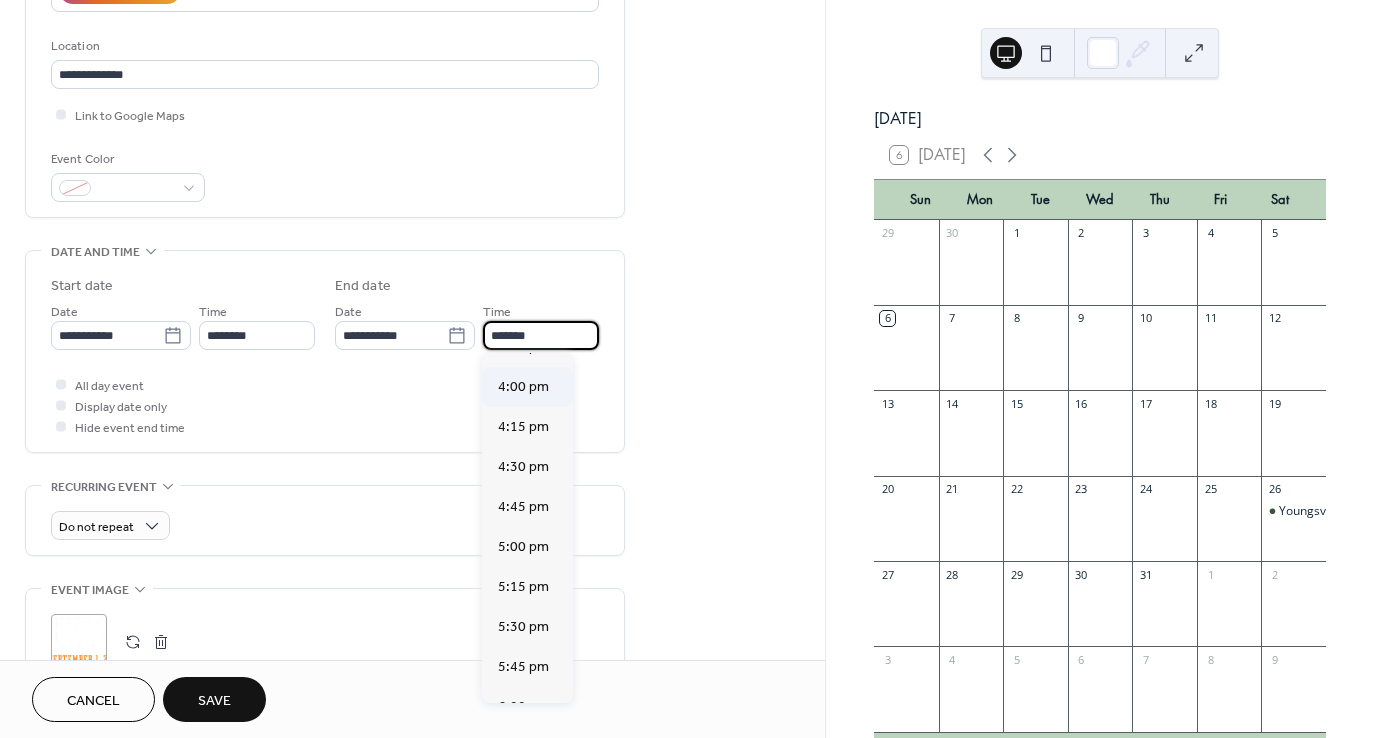 type on "*******" 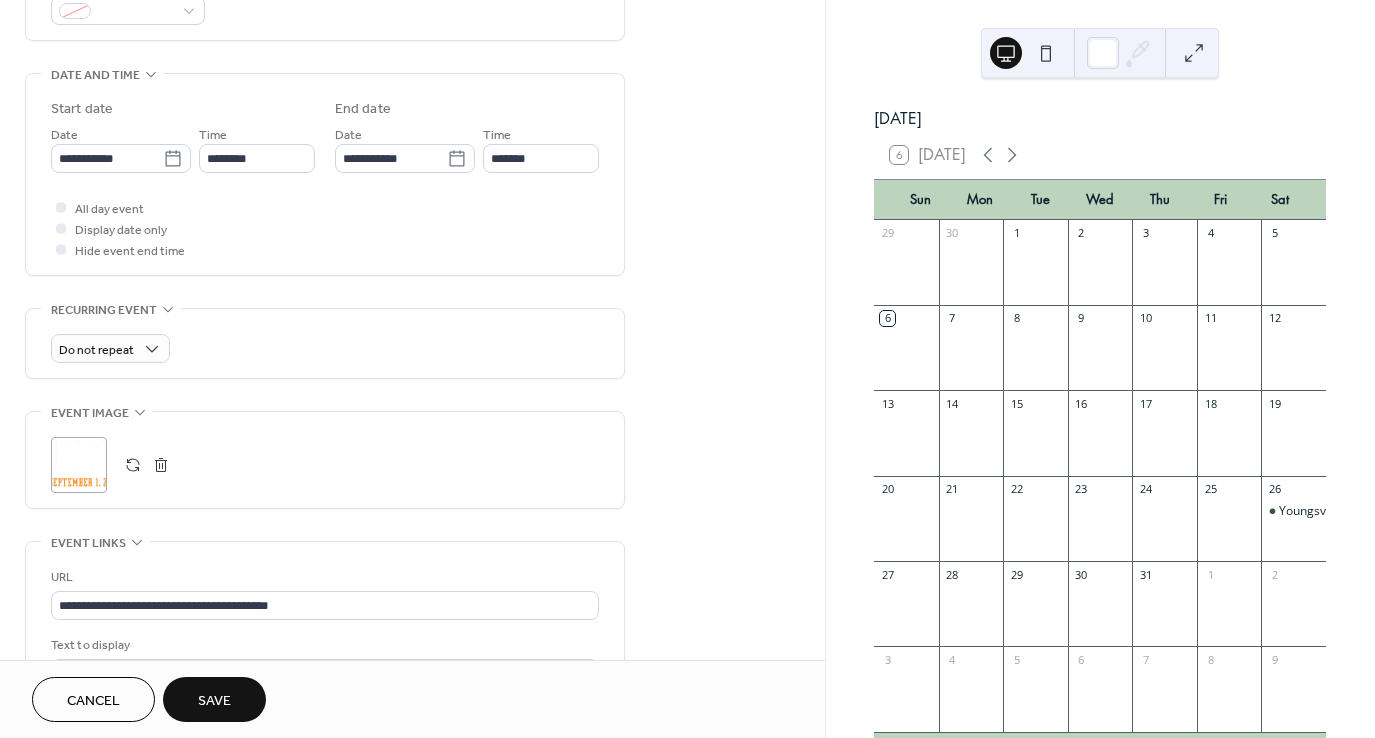 scroll, scrollTop: 600, scrollLeft: 0, axis: vertical 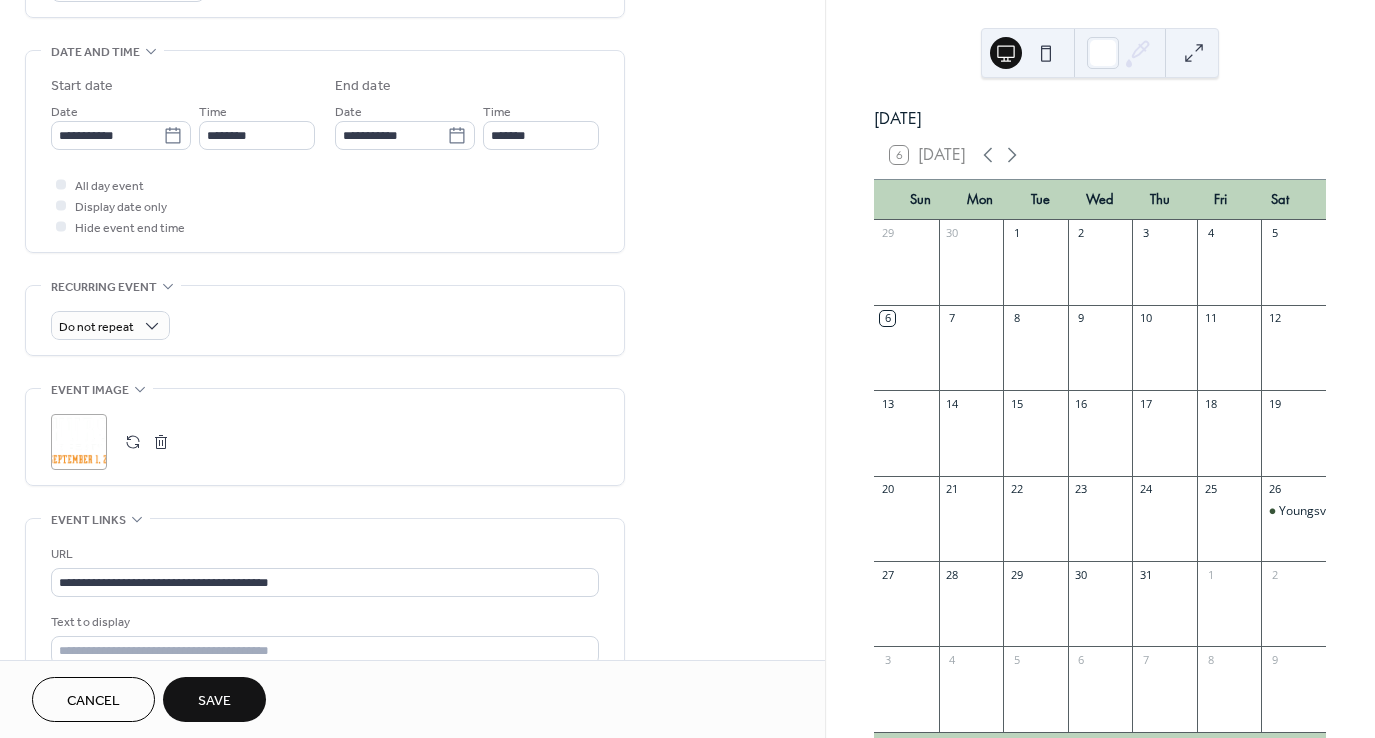 click on ";" at bounding box center [79, 442] 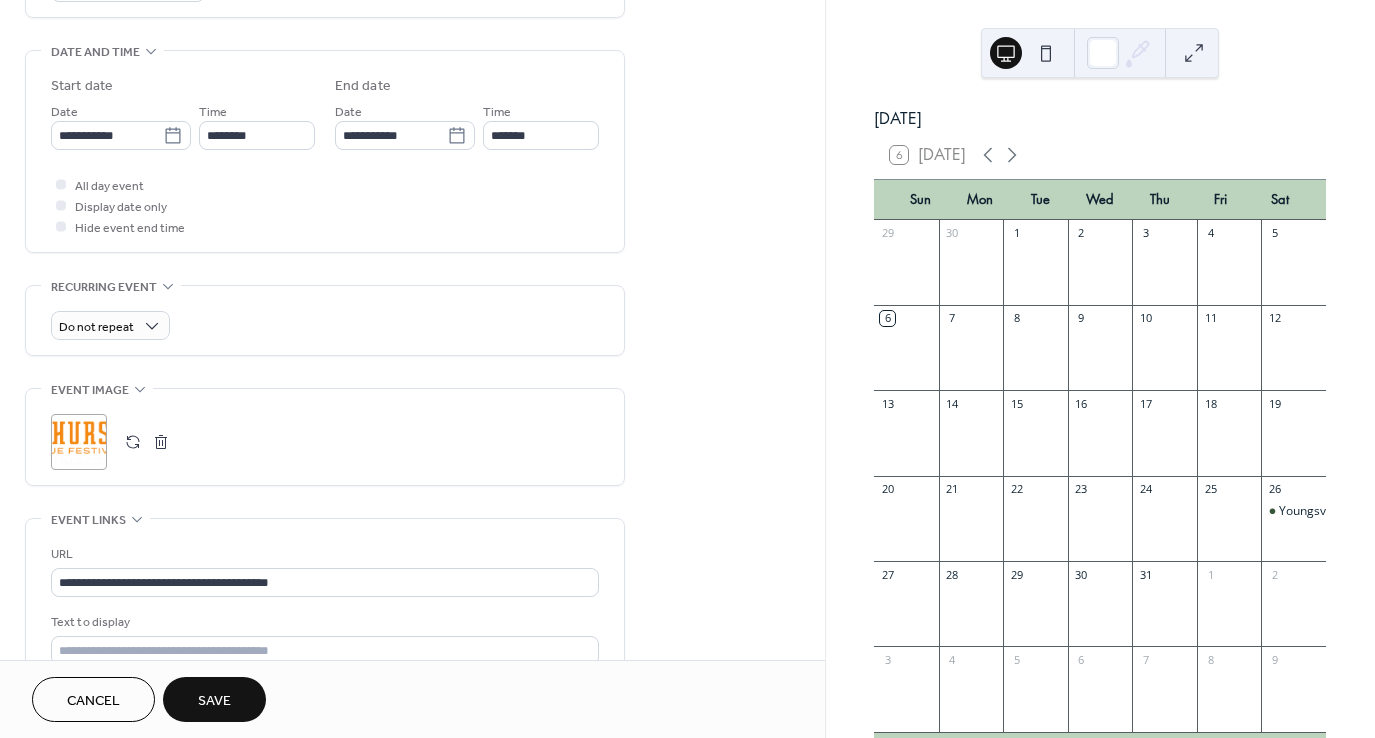 click on ";" at bounding box center (79, 442) 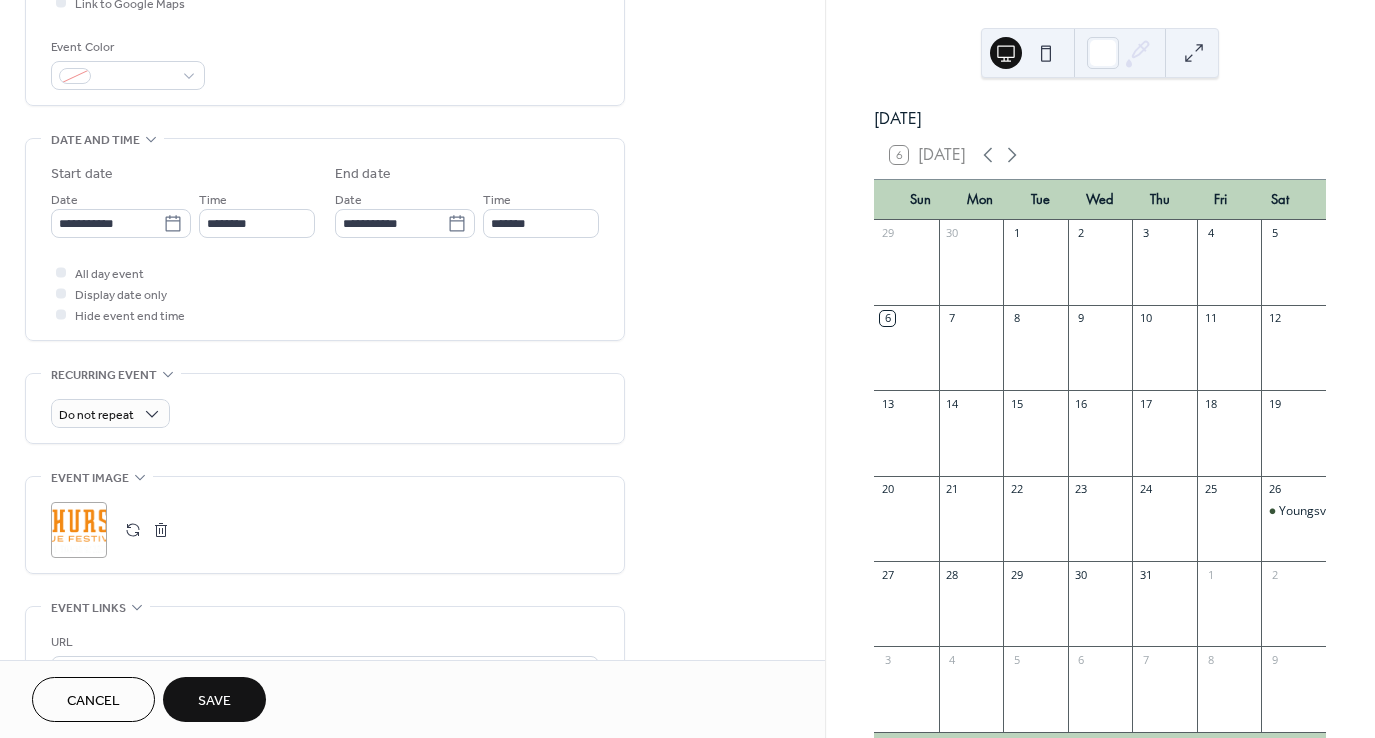 scroll, scrollTop: 522, scrollLeft: 0, axis: vertical 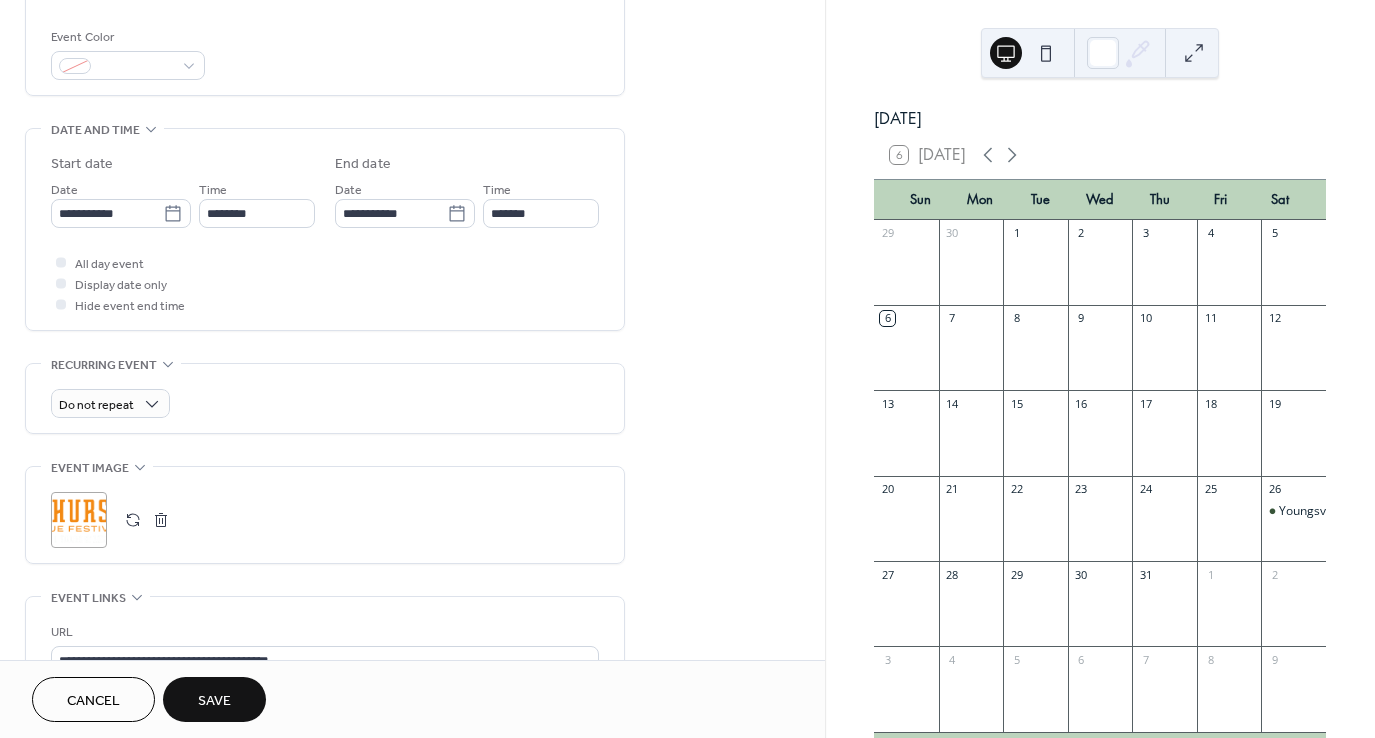 click on "Save" at bounding box center (214, 701) 